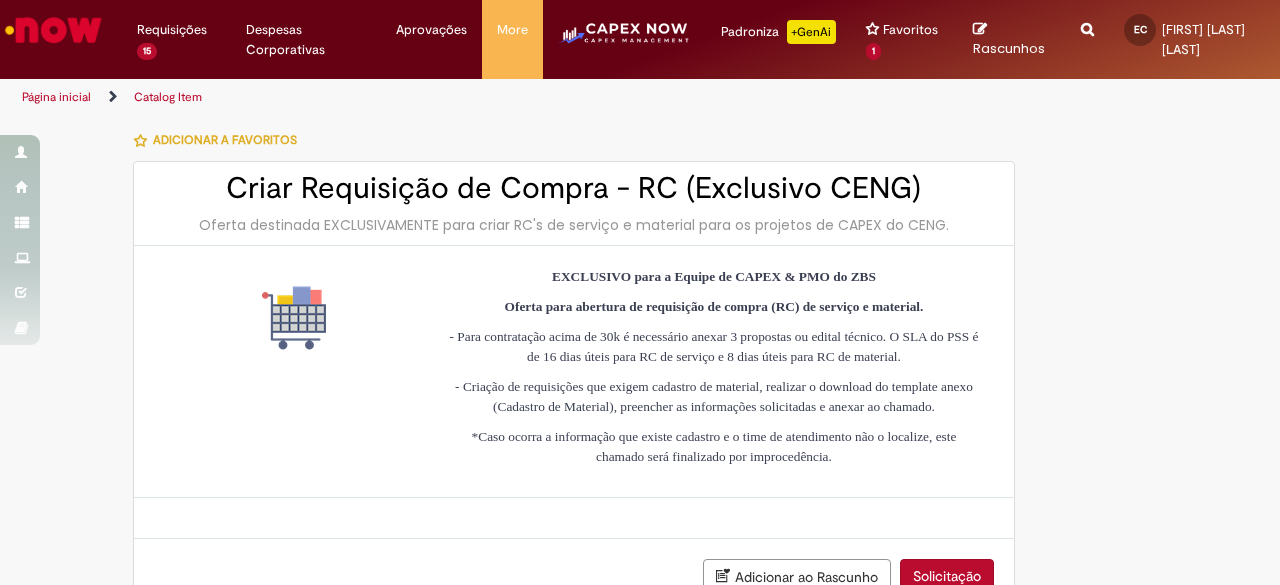 scroll, scrollTop: 0, scrollLeft: 0, axis: both 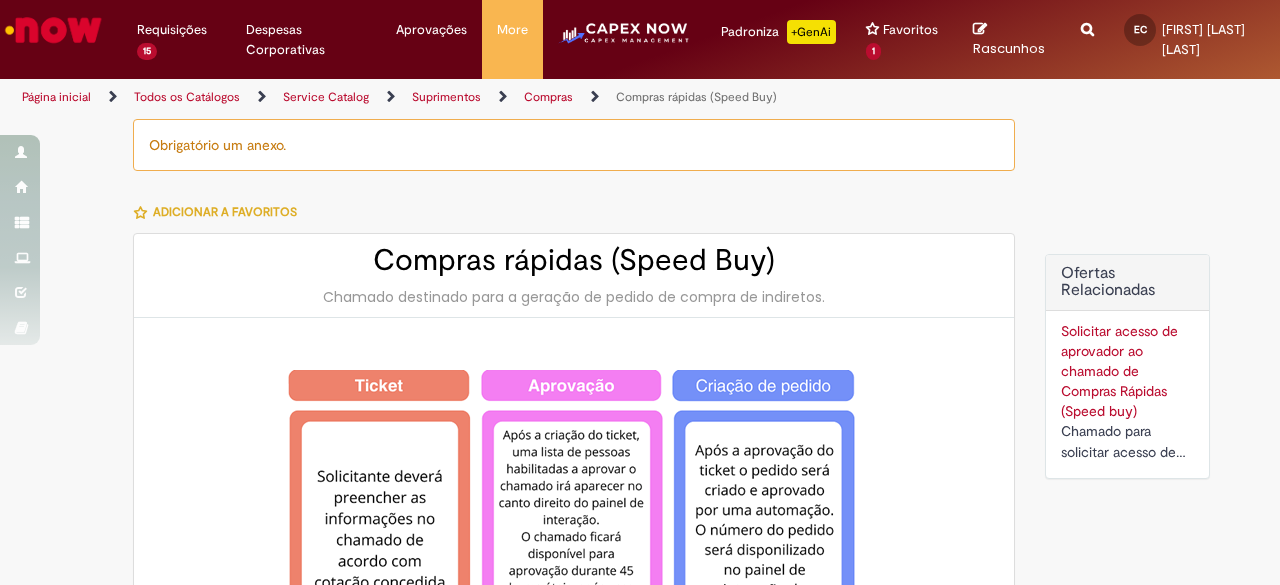 type on "**********" 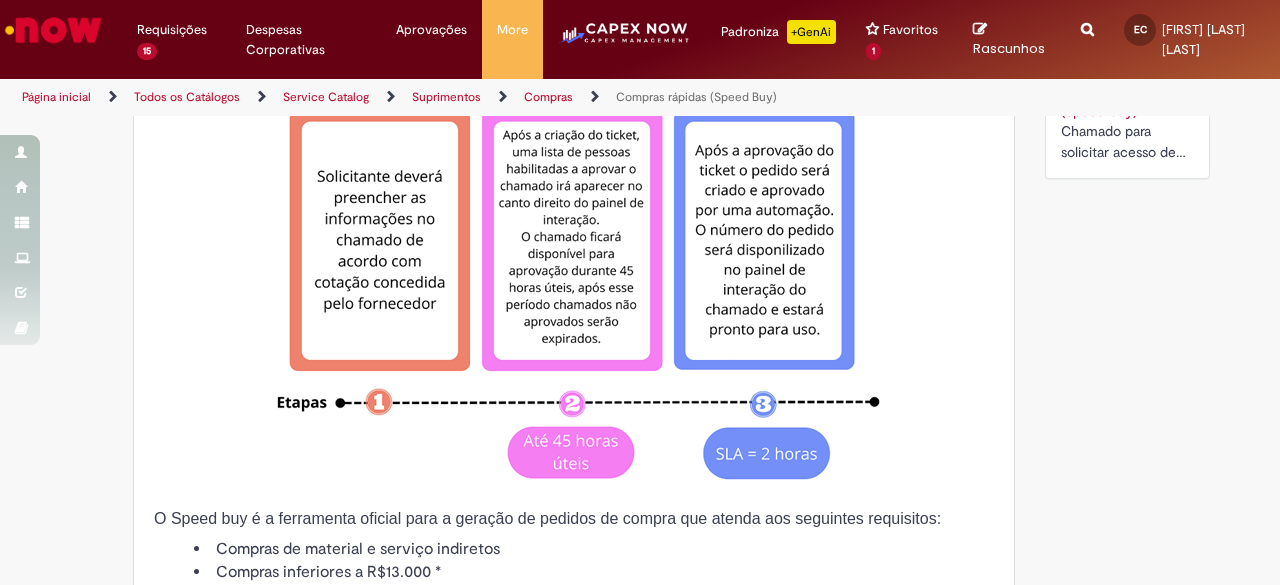 type on "**********" 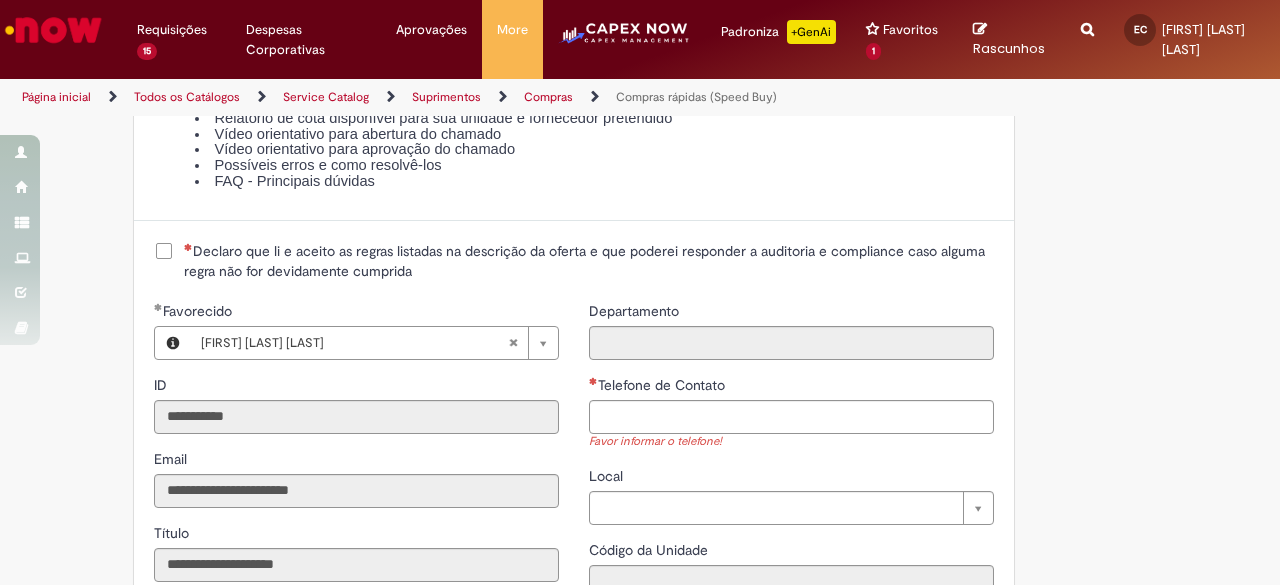scroll, scrollTop: 2500, scrollLeft: 0, axis: vertical 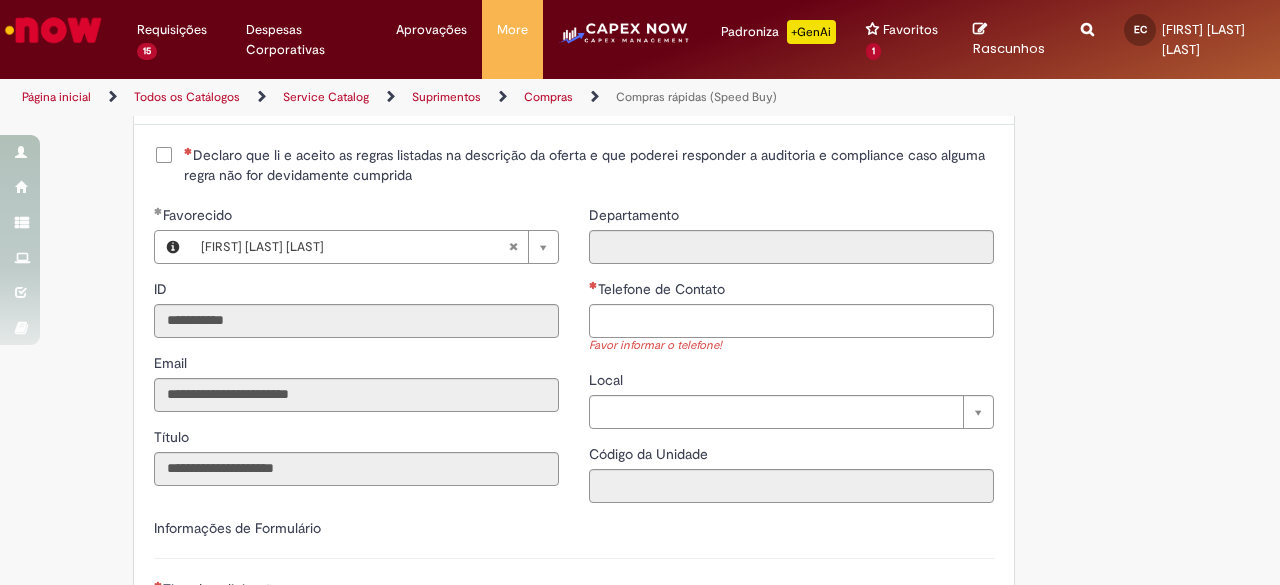 click on "Favor informar o telefone!" at bounding box center [791, 346] 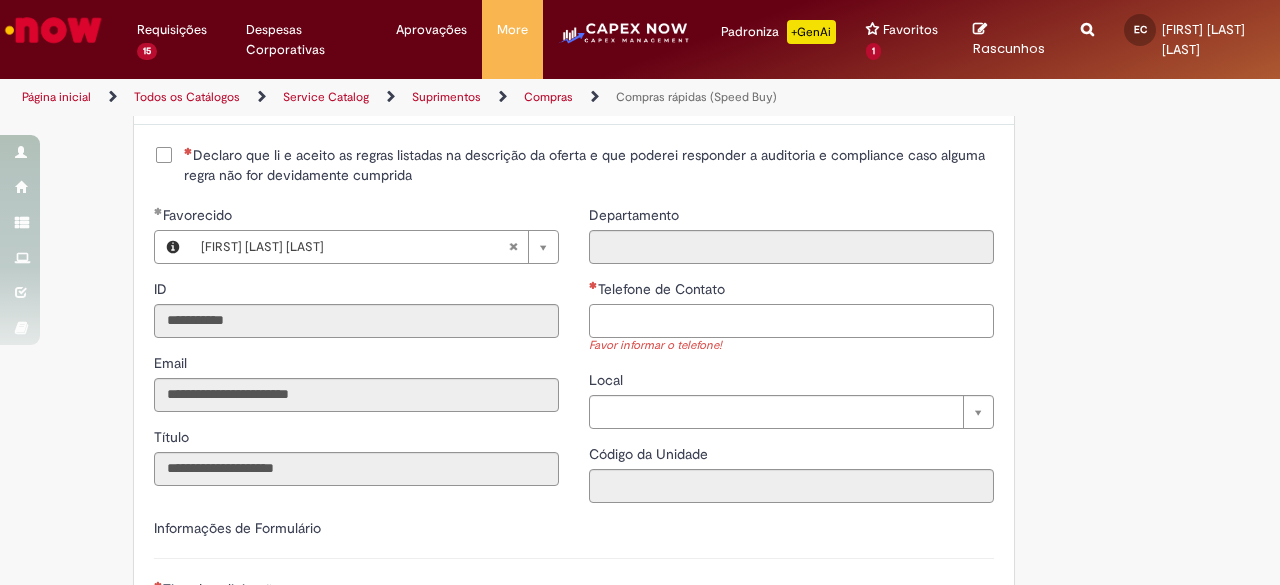 click on "Telefone de Contato" at bounding box center (791, 321) 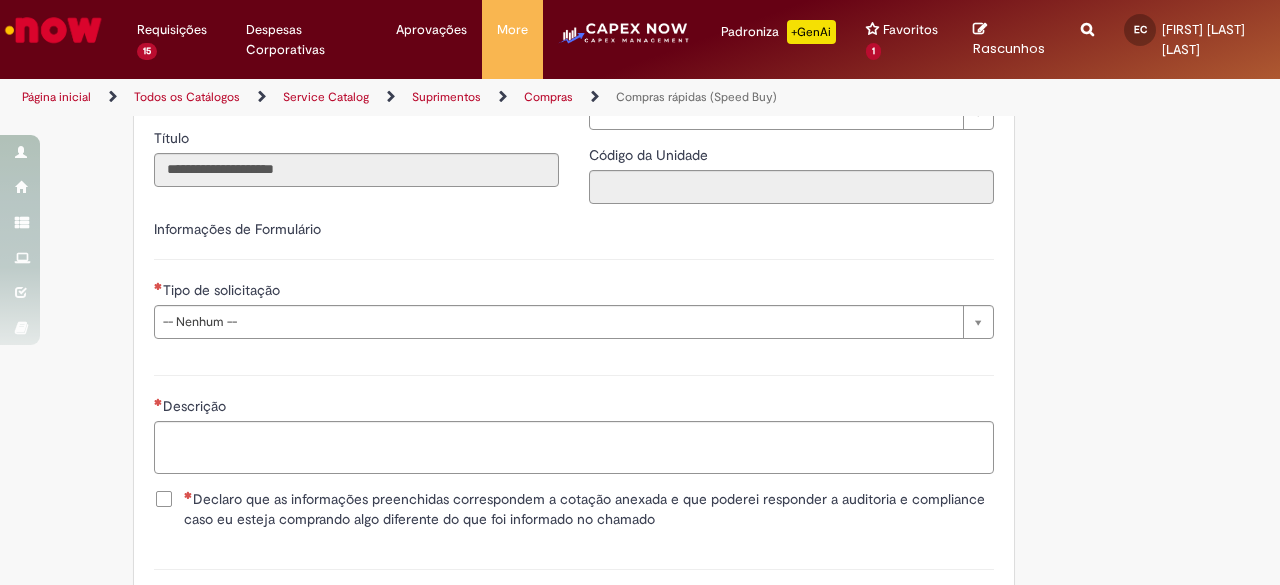 scroll, scrollTop: 2800, scrollLeft: 0, axis: vertical 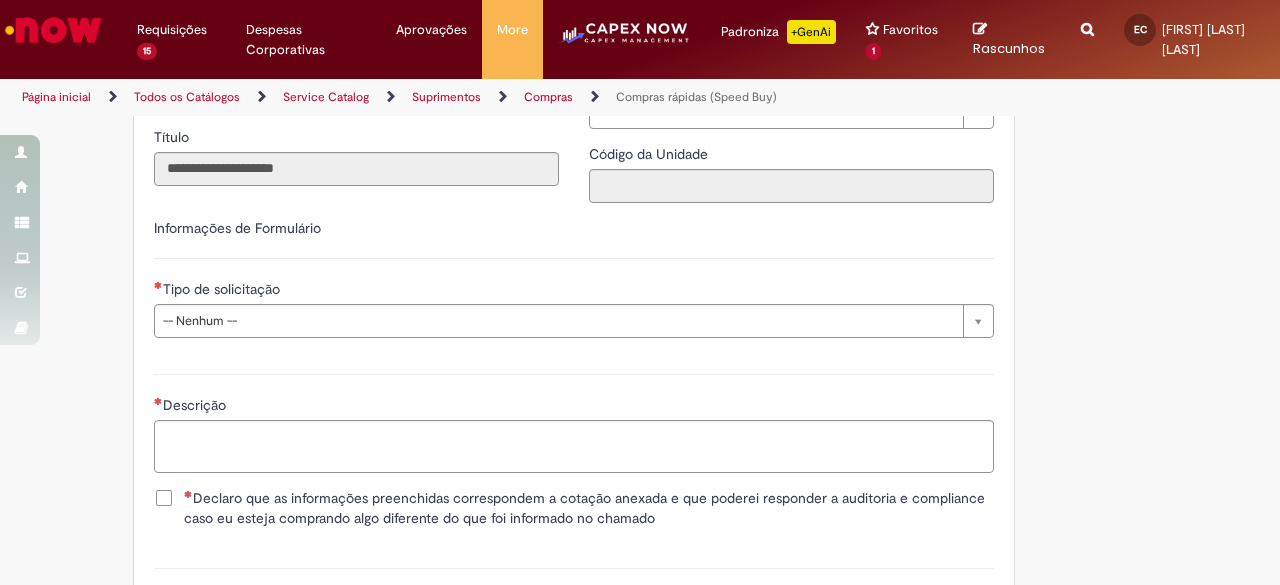 type on "**********" 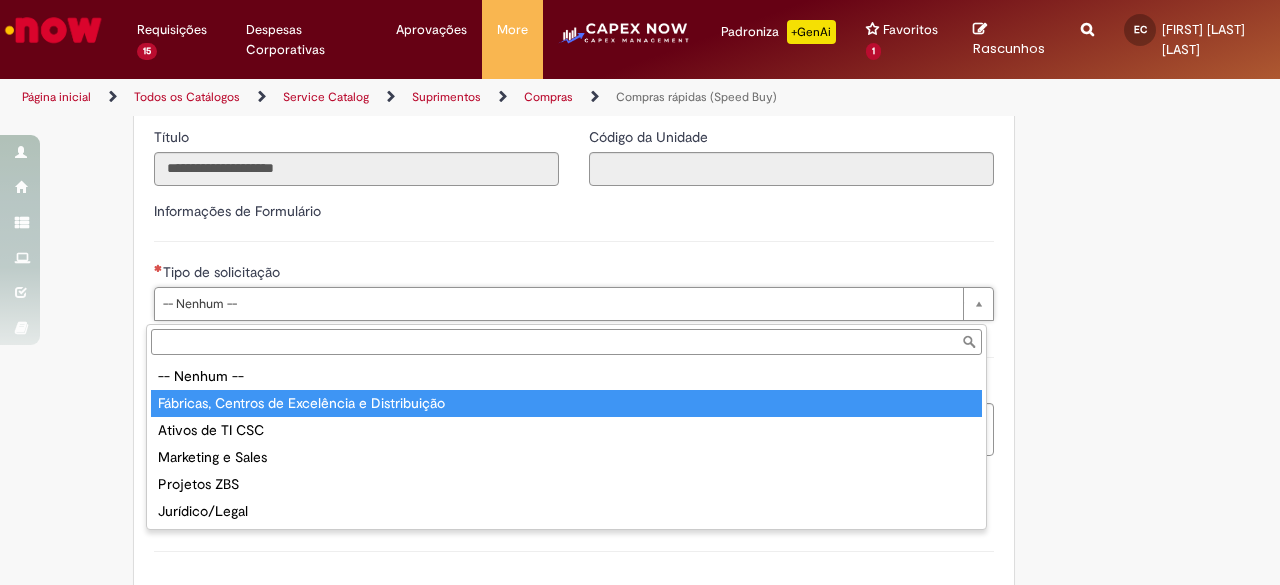 type on "**********" 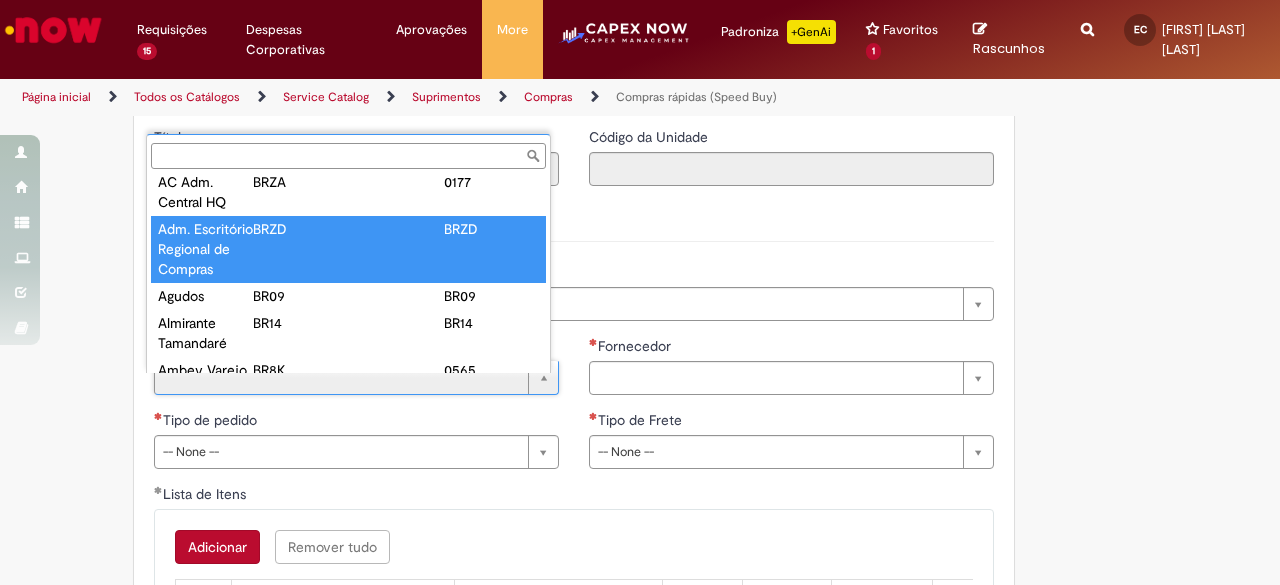 scroll, scrollTop: 0, scrollLeft: 0, axis: both 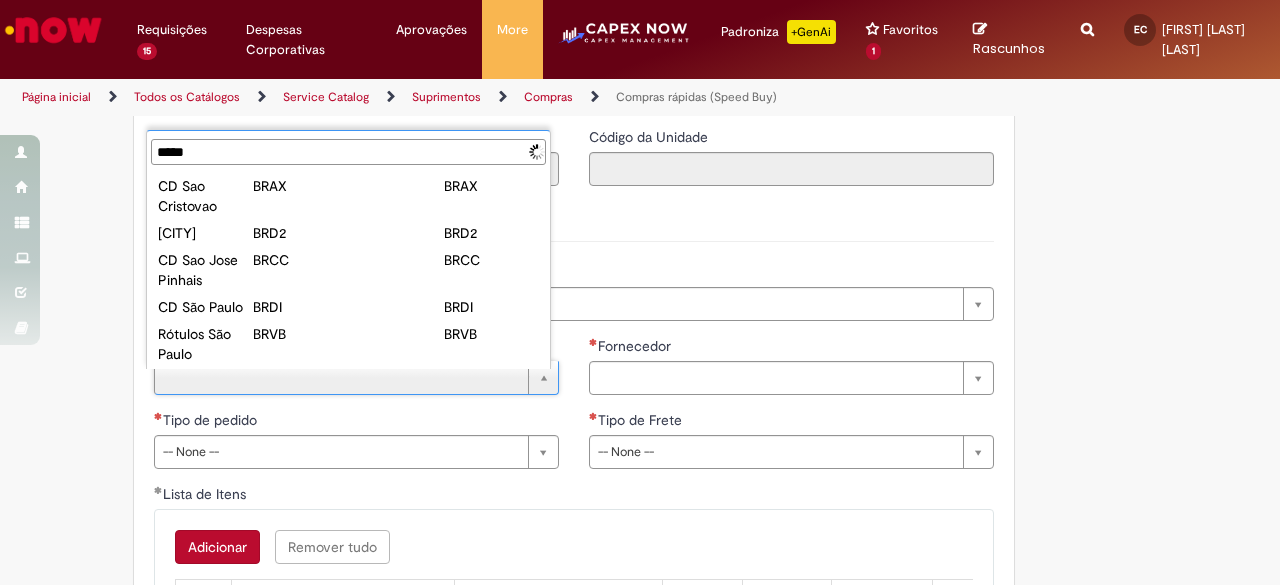 type on "******" 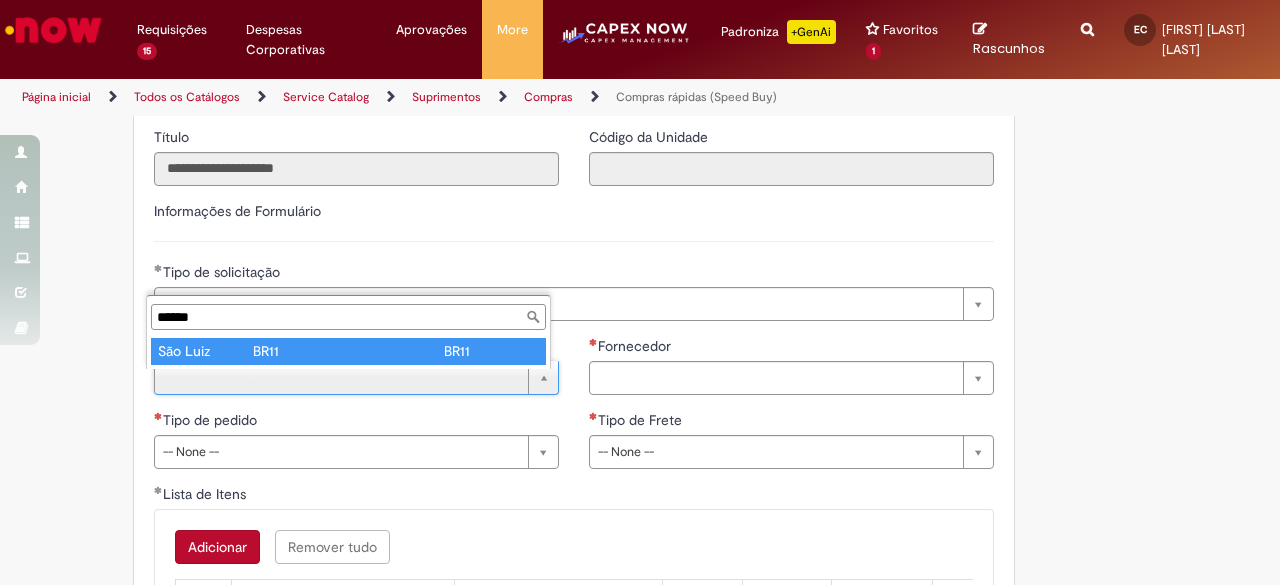type on "********" 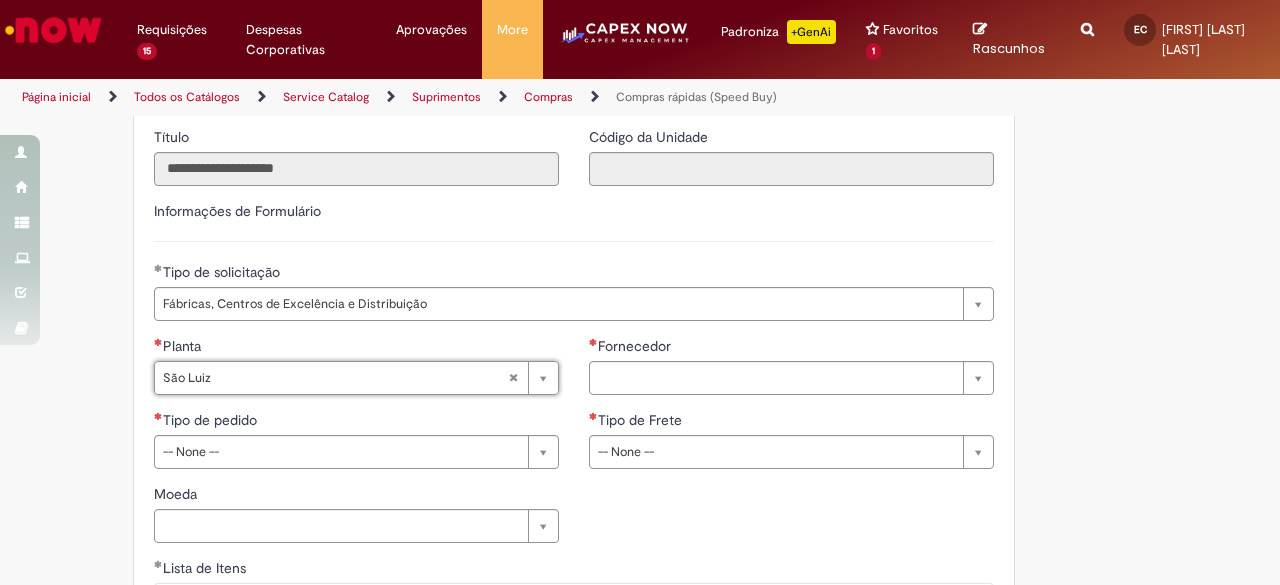 type on "**********" 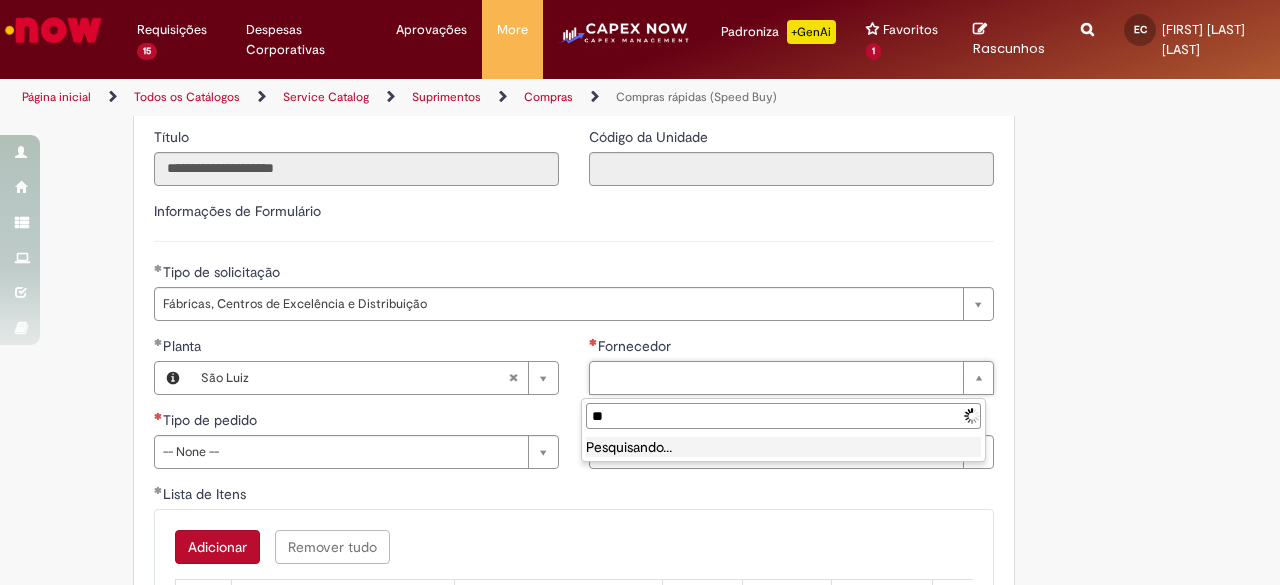 type on "*" 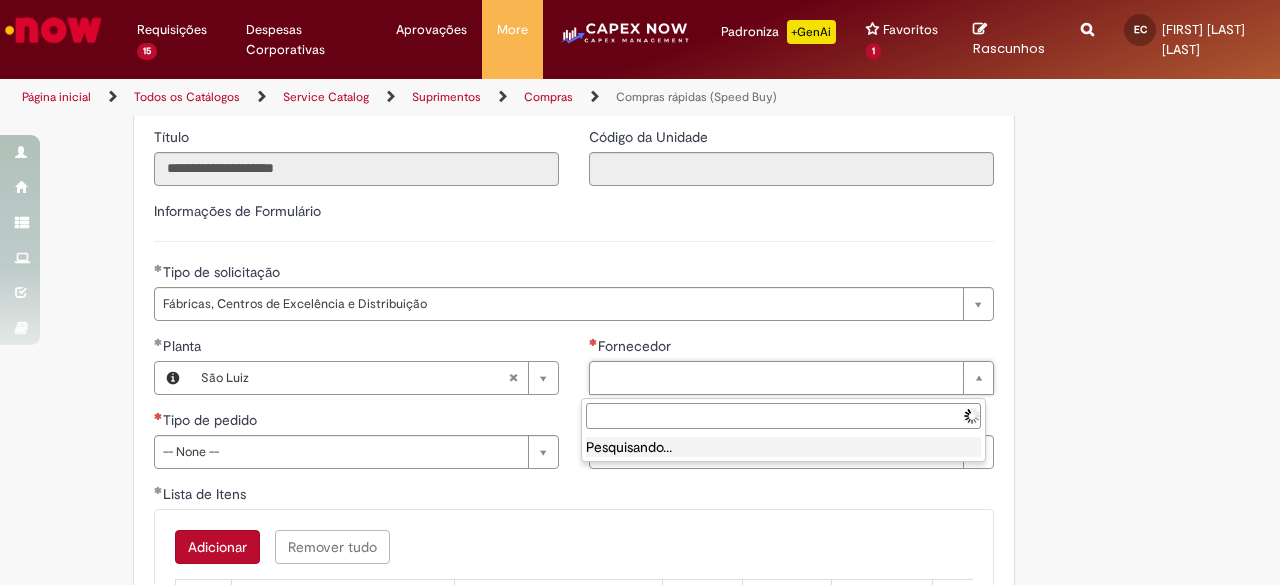 paste on "**********" 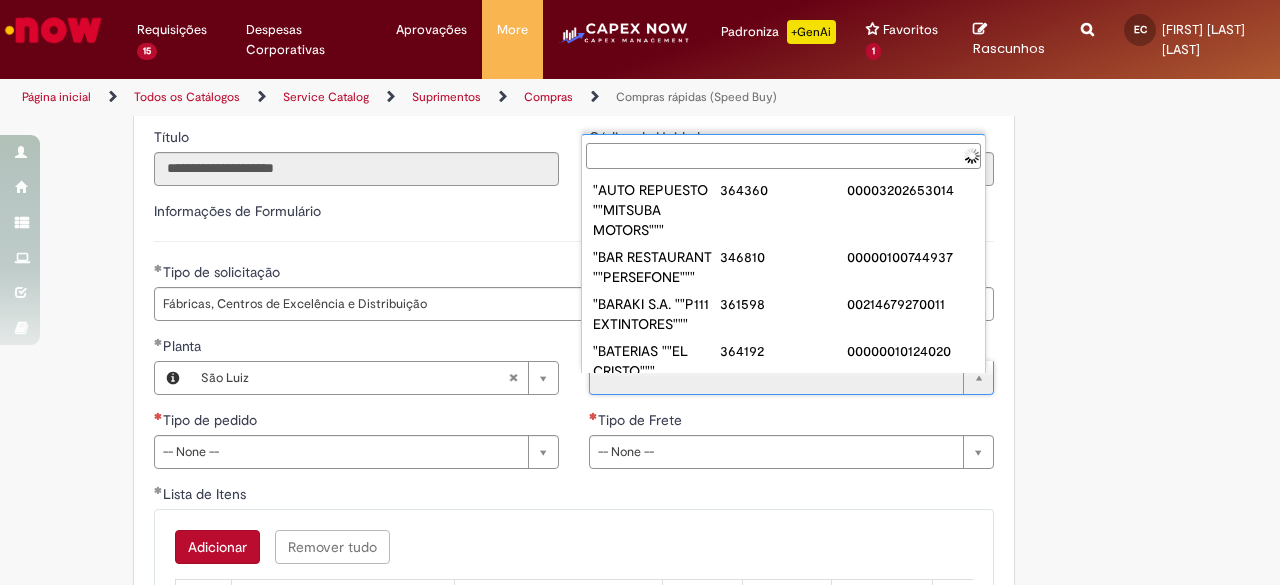 type on "**********" 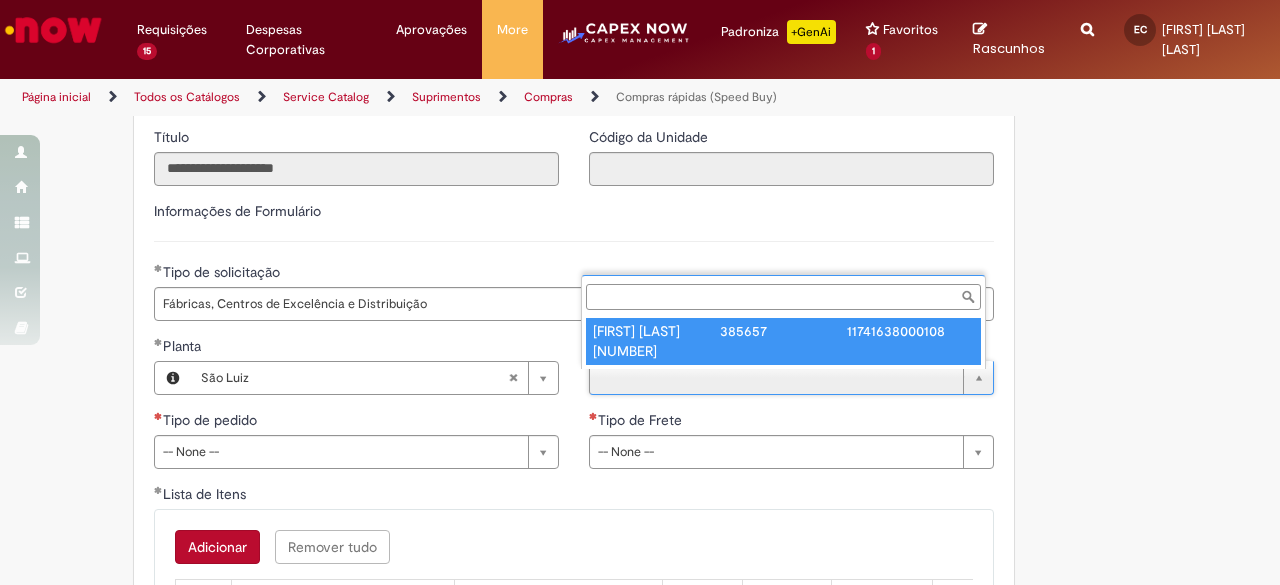 type on "**********" 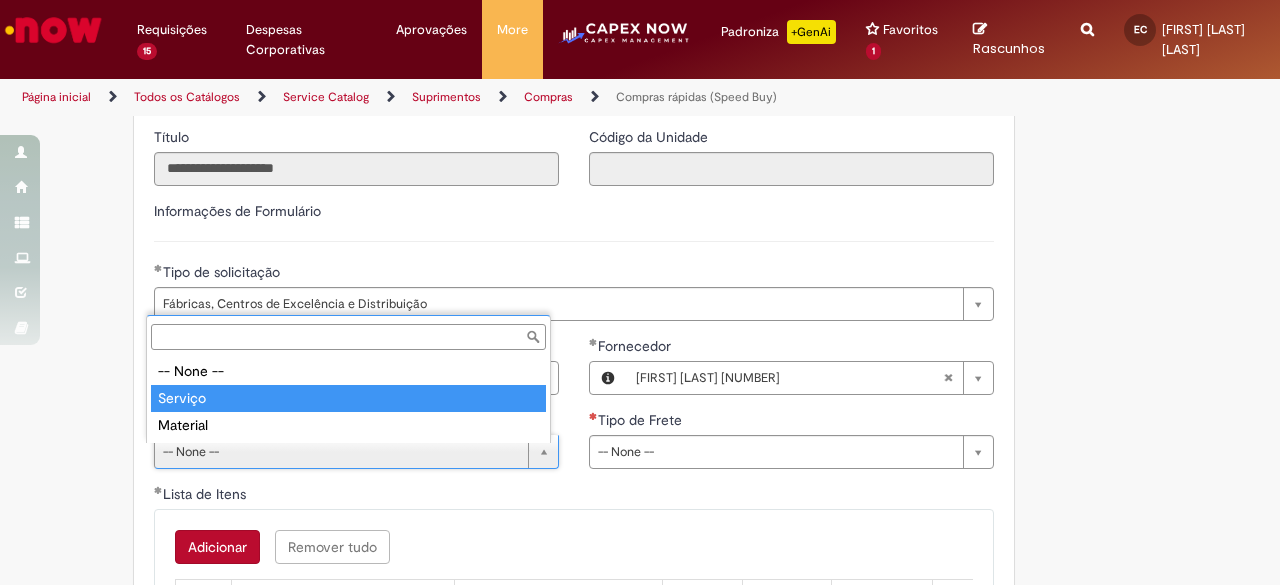 type on "*******" 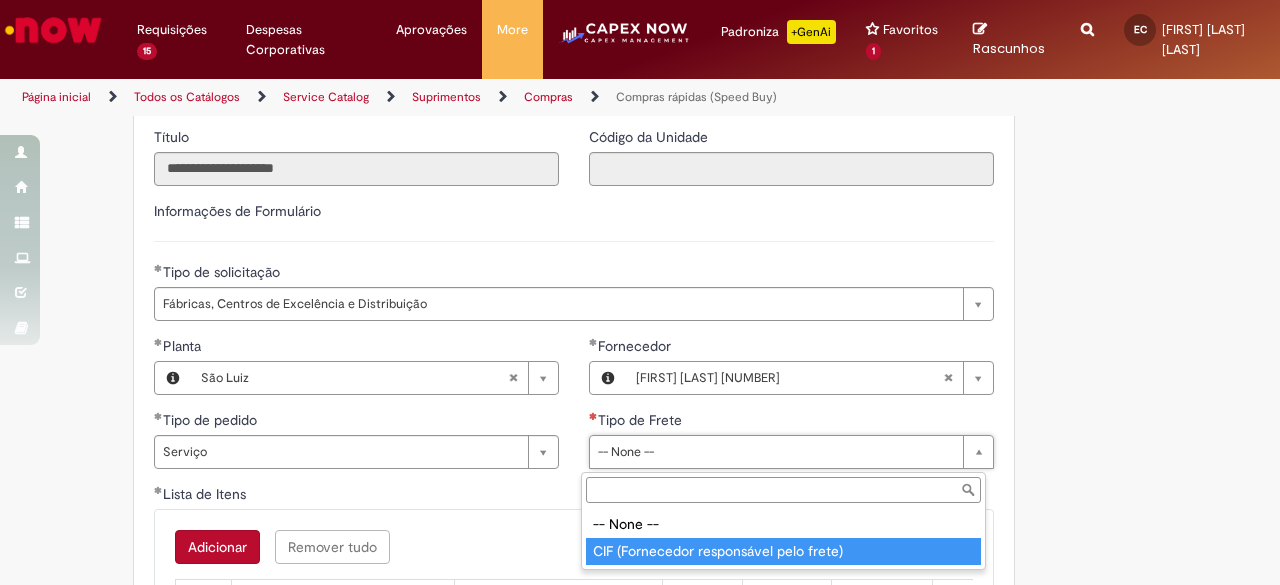type on "**********" 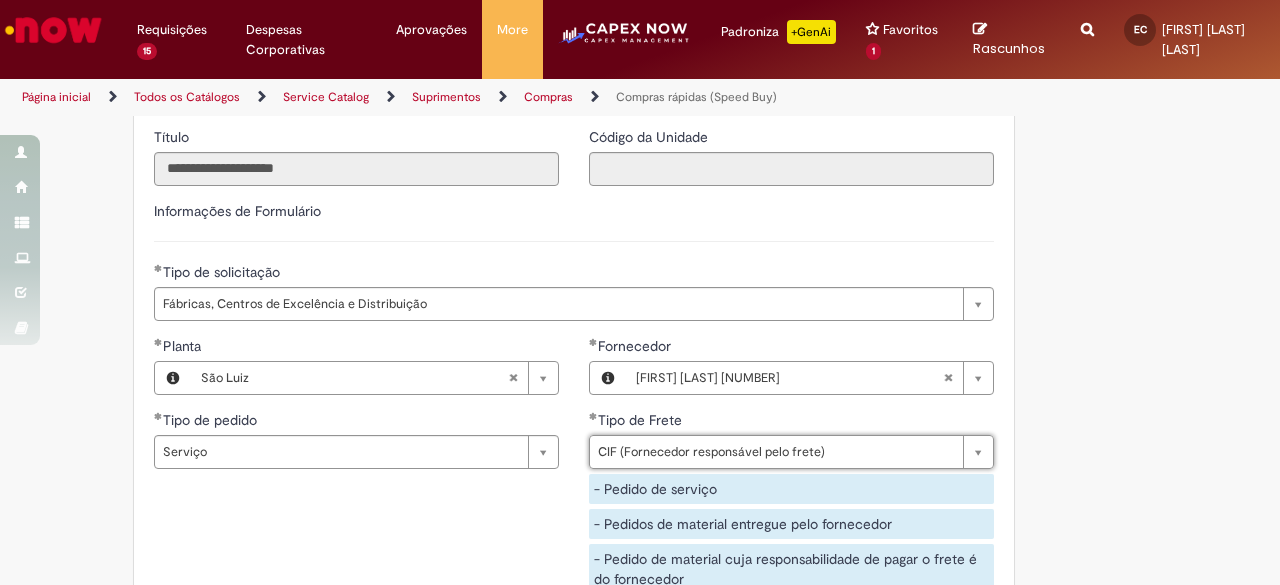 scroll, scrollTop: 3100, scrollLeft: 0, axis: vertical 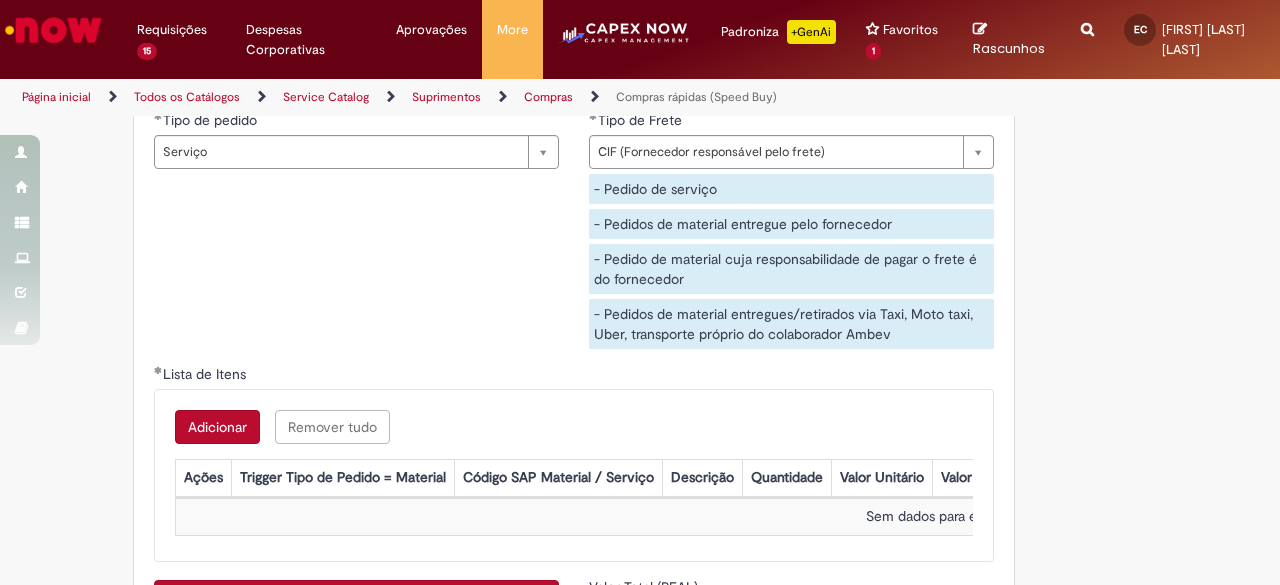 click on "Adicionar" at bounding box center (217, 427) 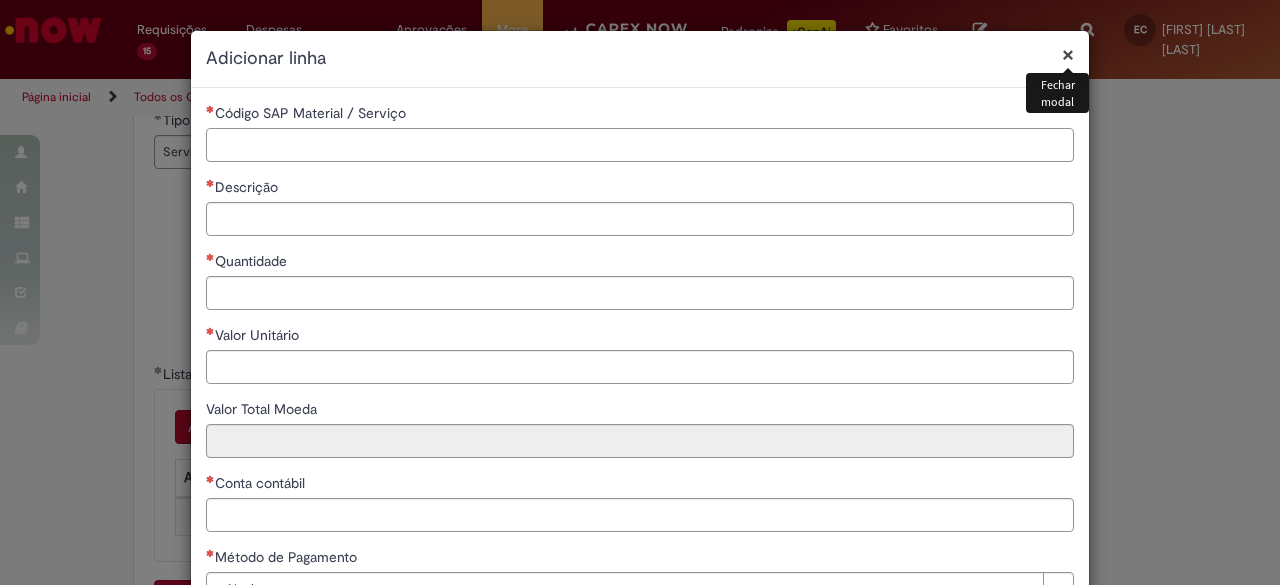 click on "Código SAP Material / Serviço" at bounding box center (640, 145) 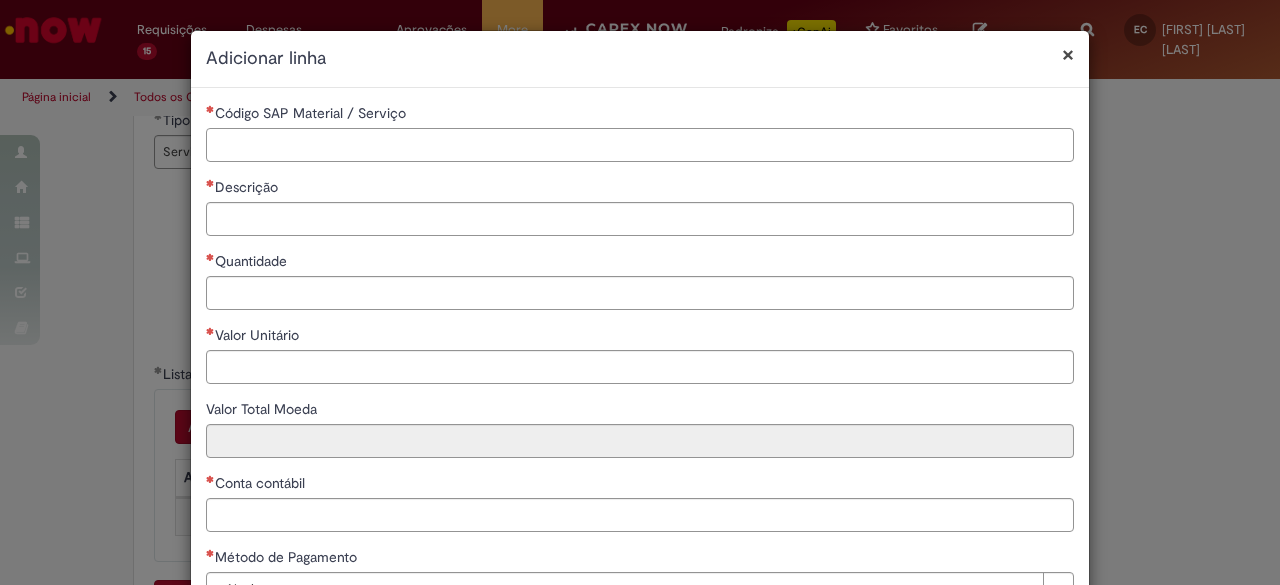 paste on "********" 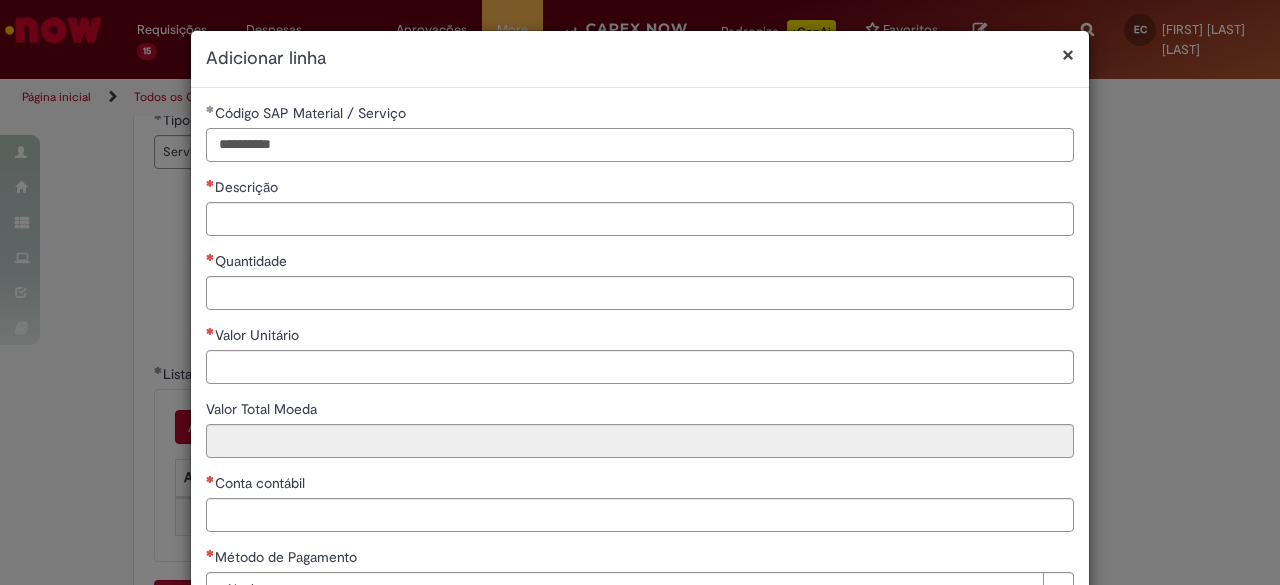 drag, startPoint x: 246, startPoint y: 142, endPoint x: 102, endPoint y: 142, distance: 144 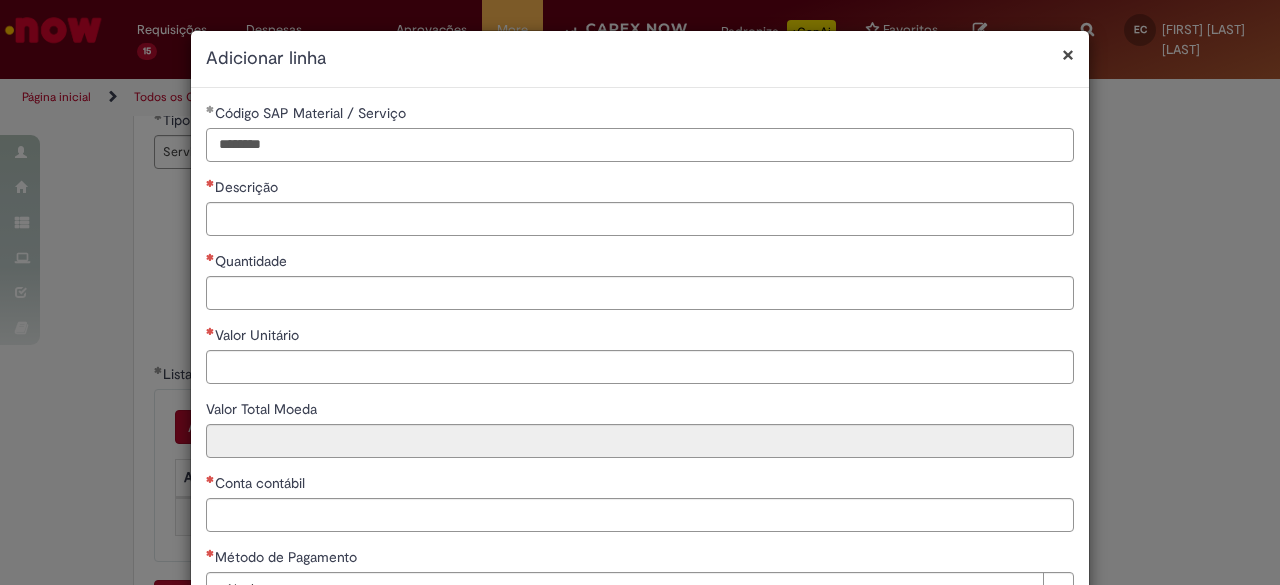 type on "********" 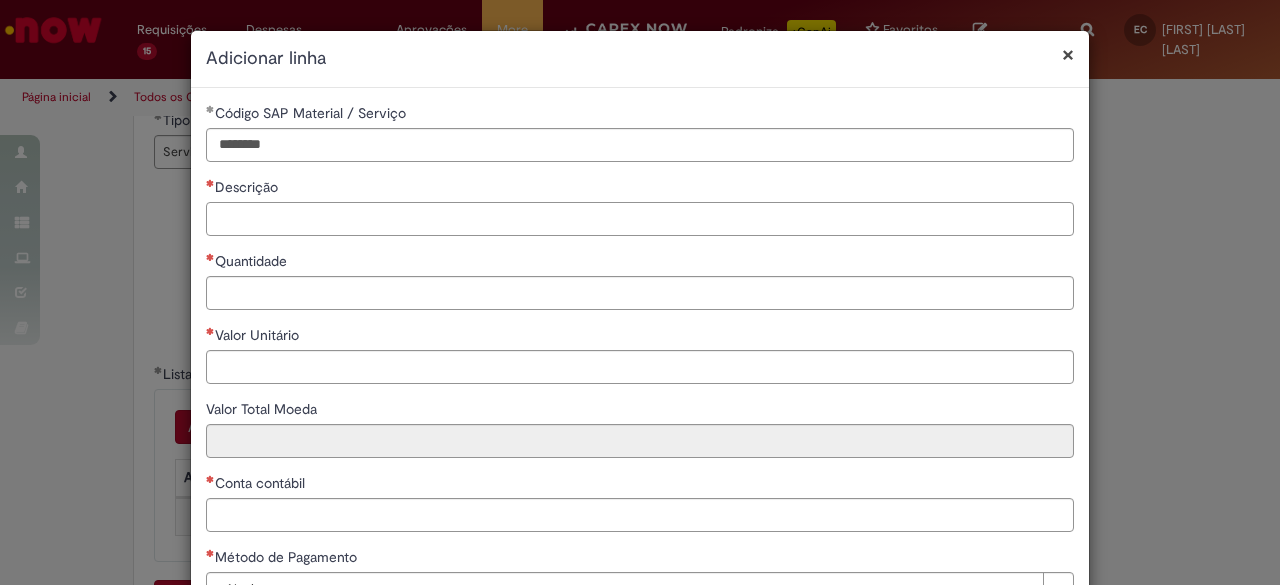 click on "Descrição" at bounding box center (640, 219) 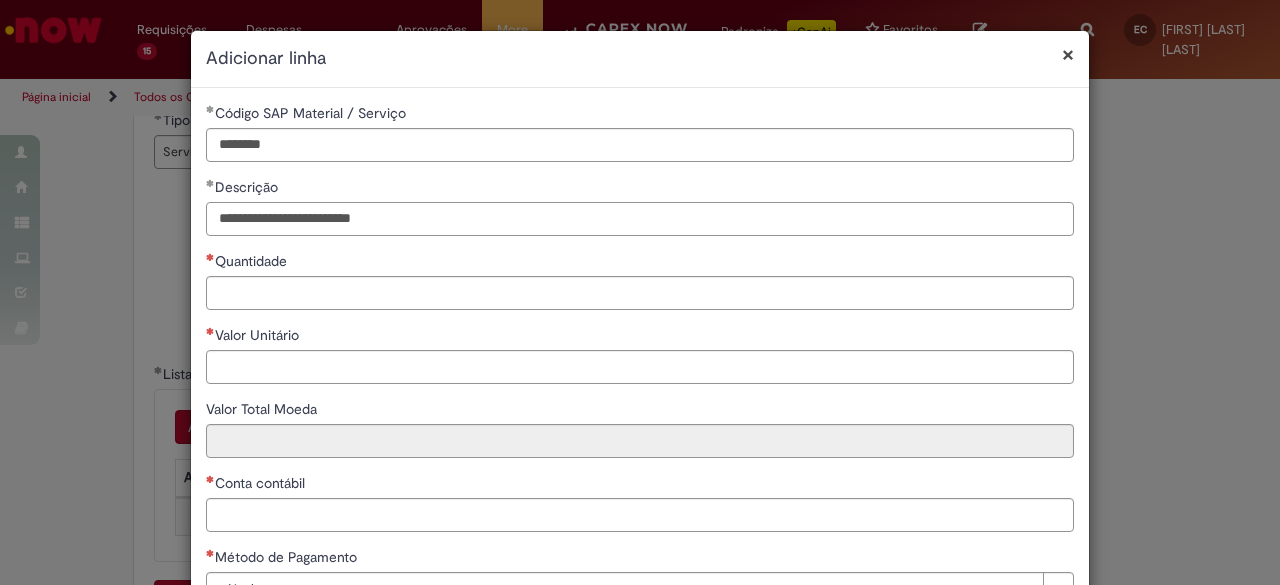 type on "**********" 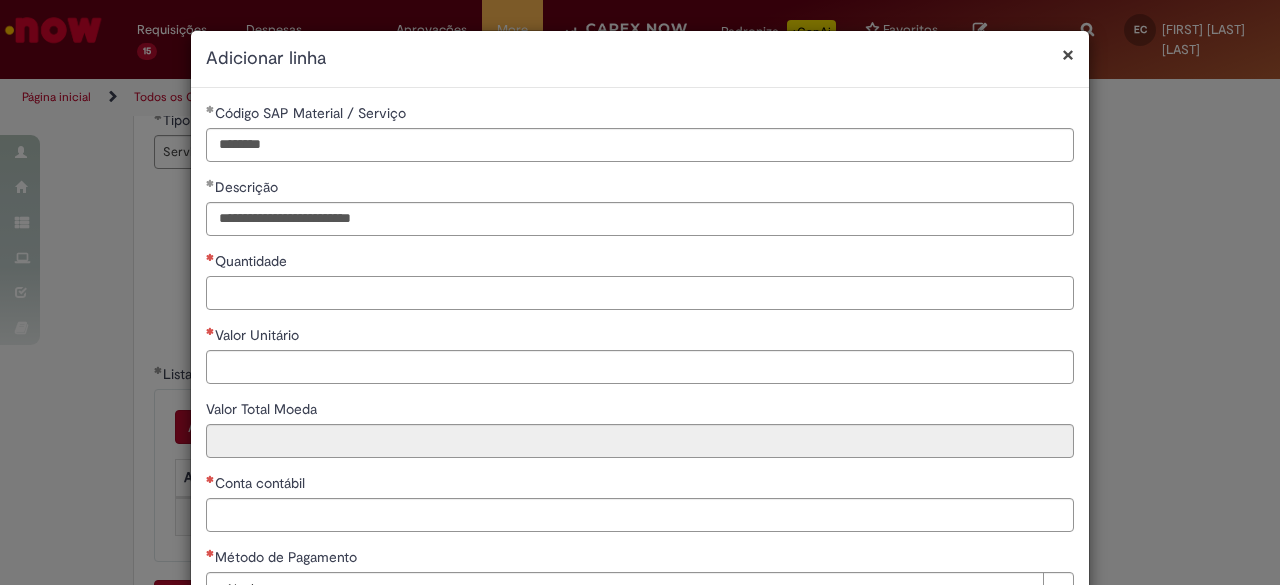 click on "Quantidade" at bounding box center [640, 293] 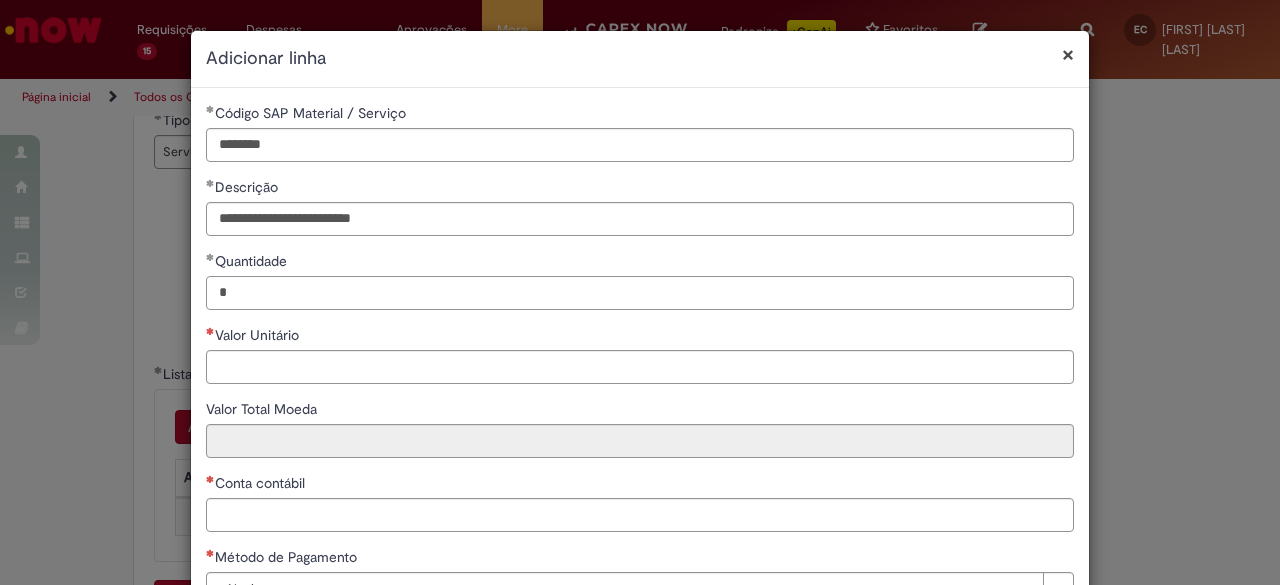type on "*" 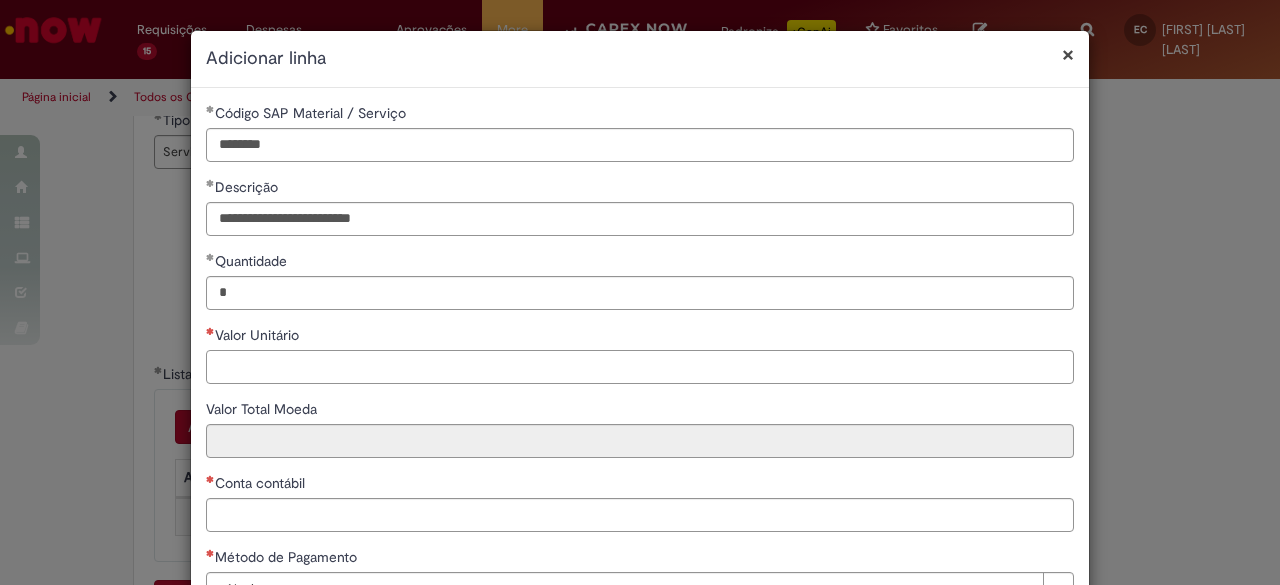 click on "Valor Unitário" at bounding box center [640, 367] 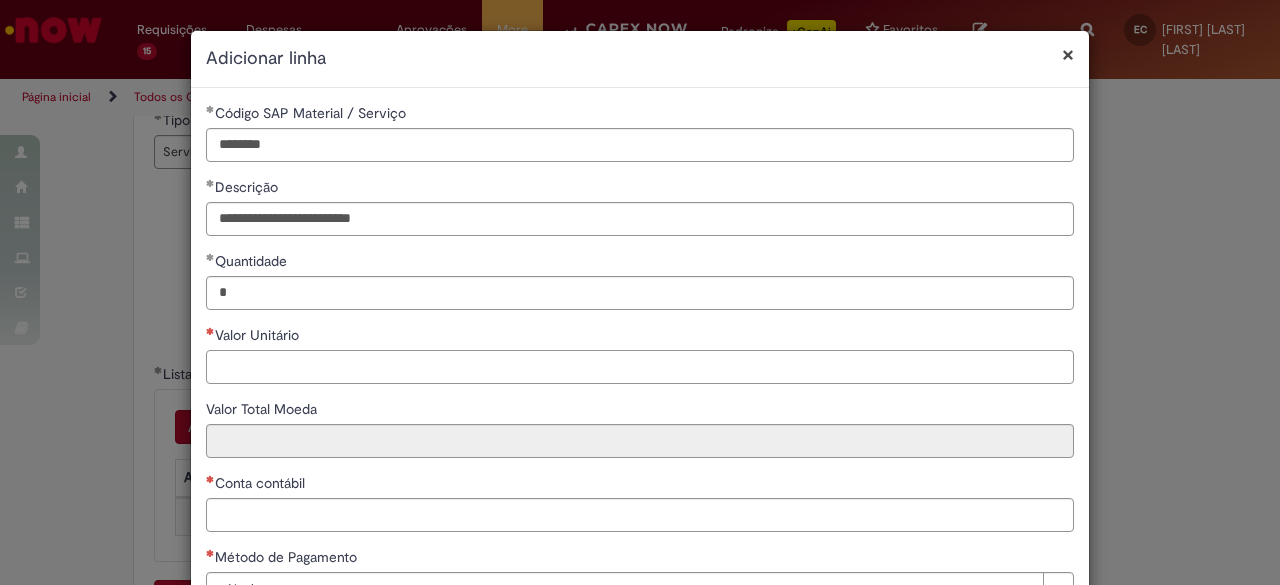 click on "Valor Unitário" at bounding box center (640, 367) 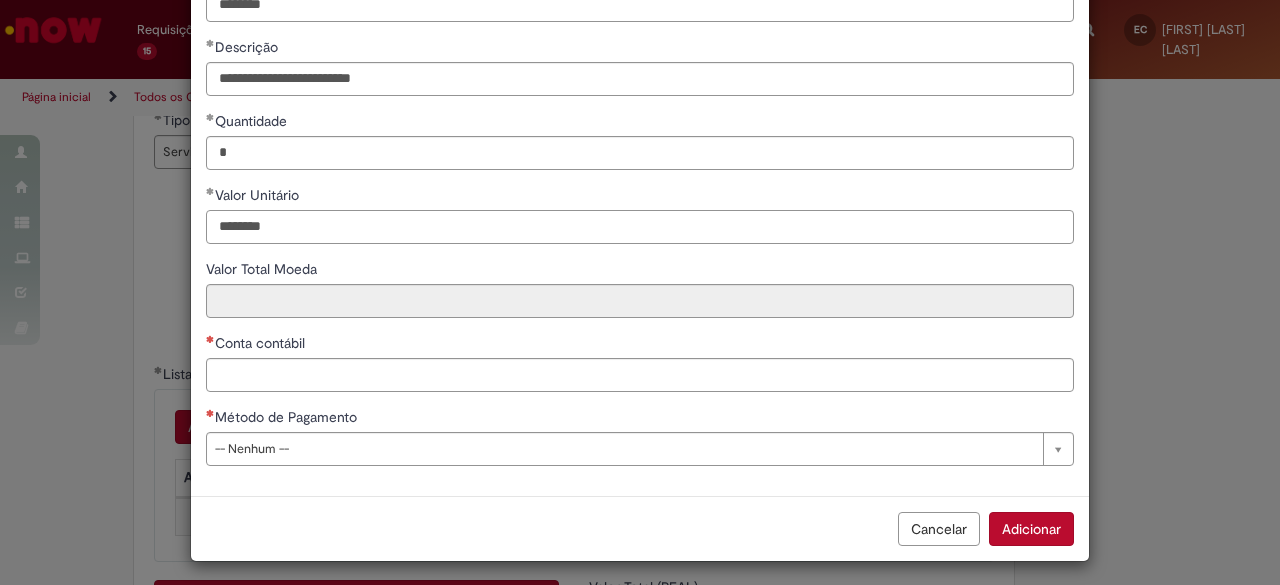scroll, scrollTop: 144, scrollLeft: 0, axis: vertical 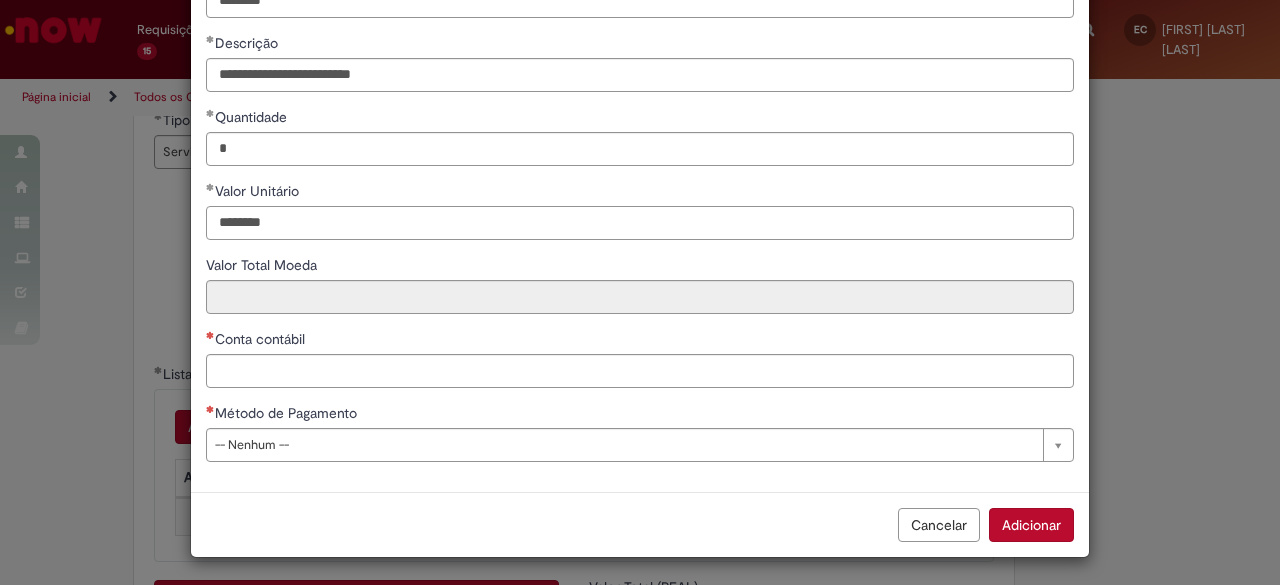 type on "********" 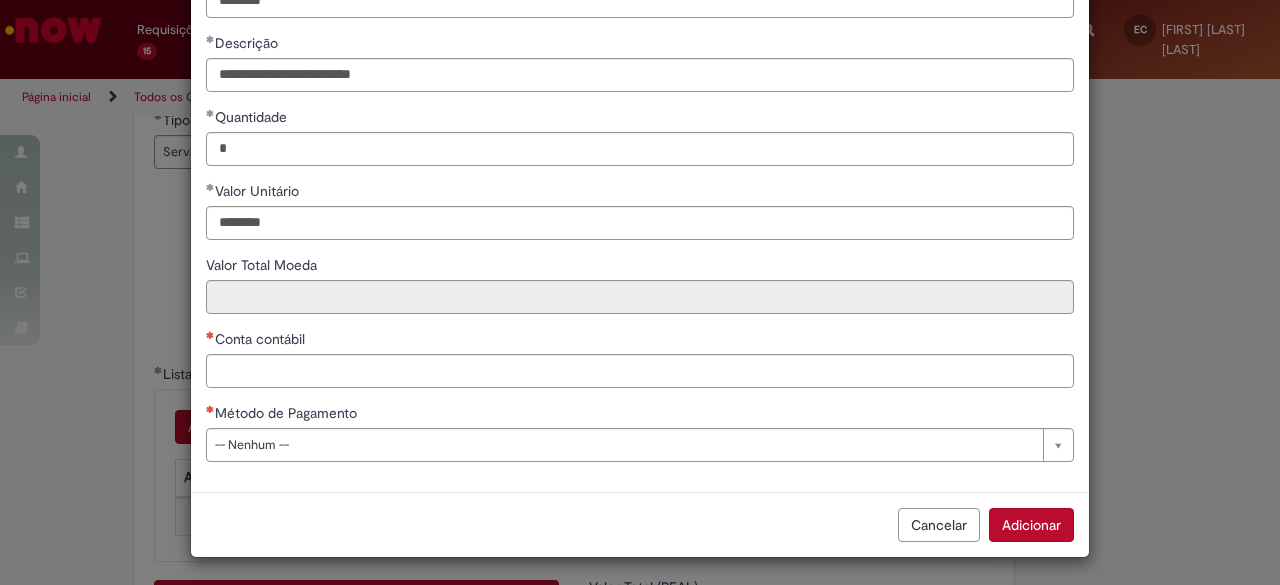 type on "********" 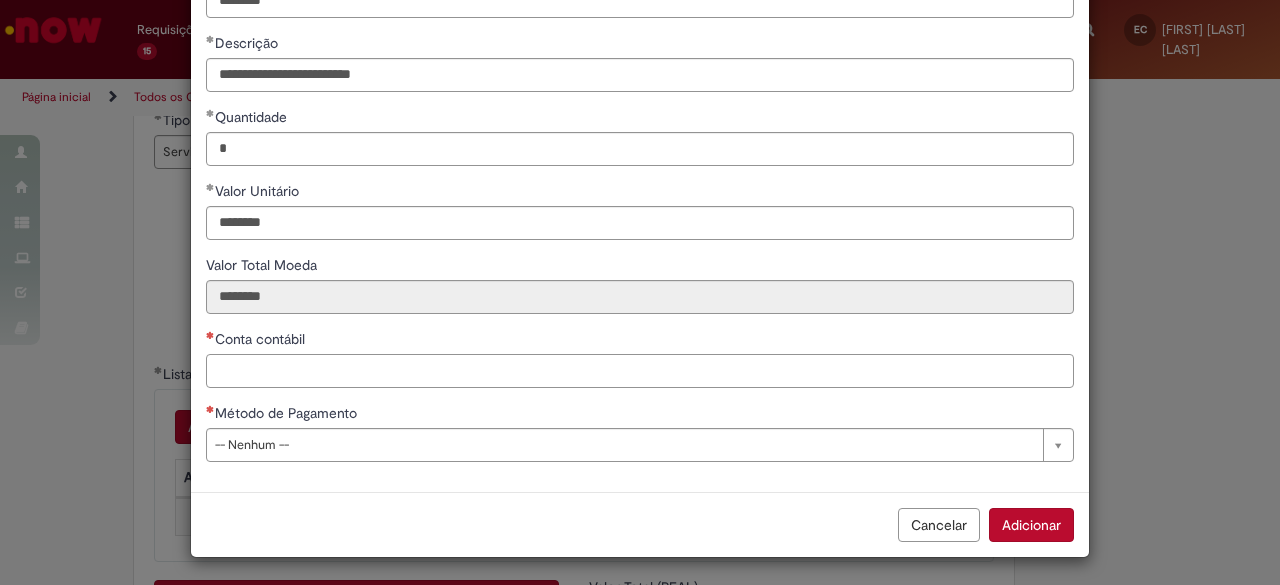 click on "Conta contábil" at bounding box center (640, 371) 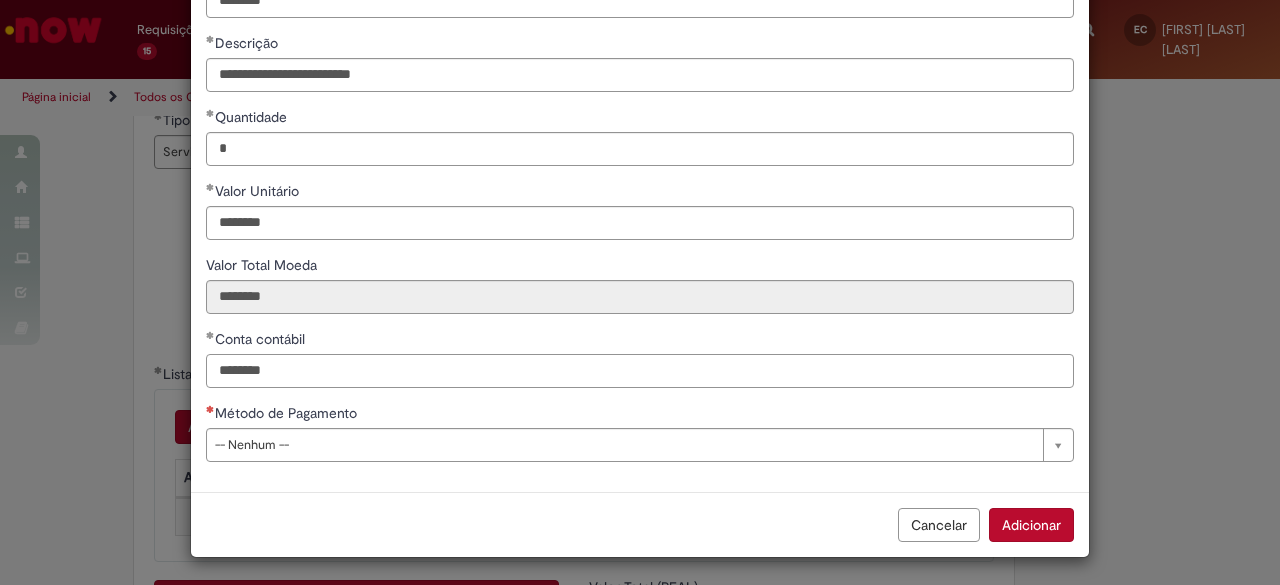 type on "********" 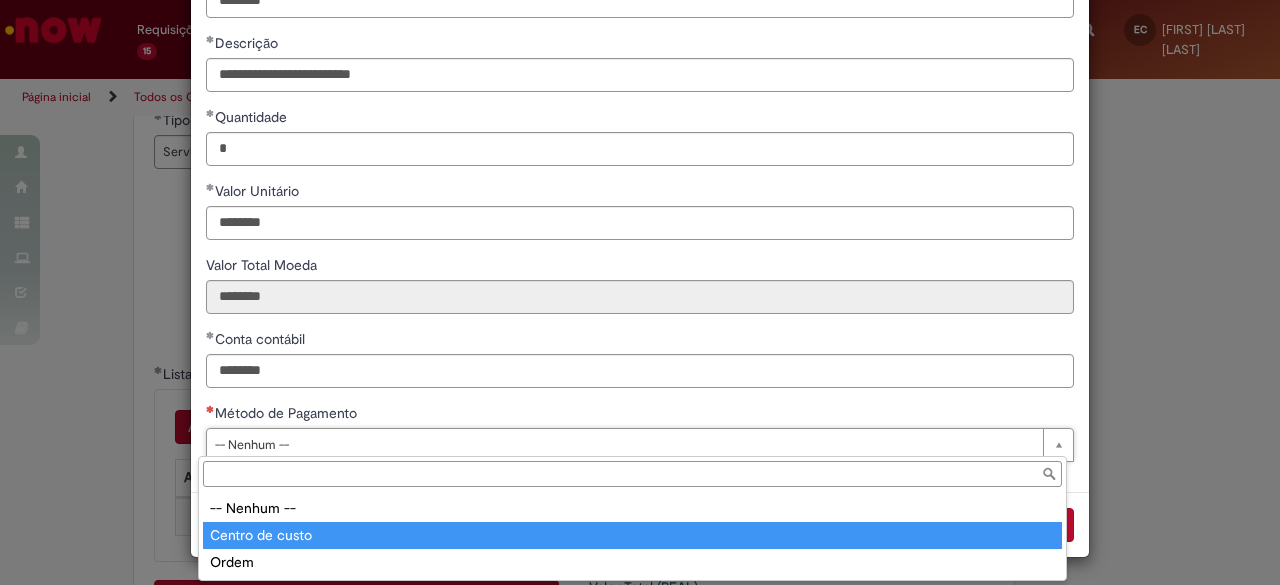 type on "**********" 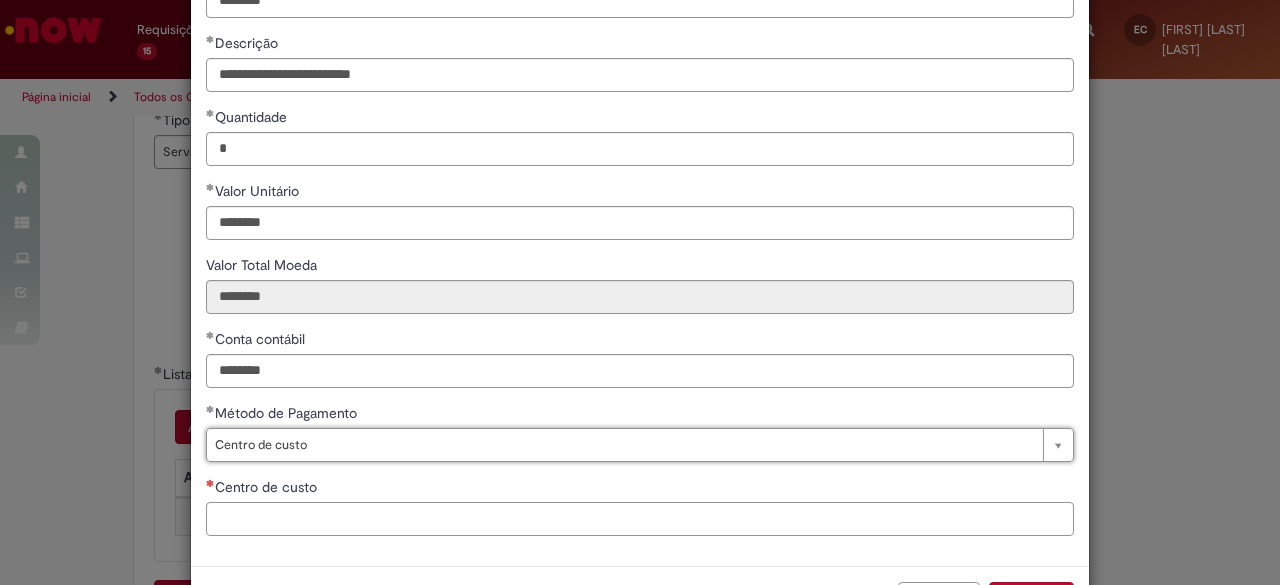 click on "Centro de custo" at bounding box center [640, 519] 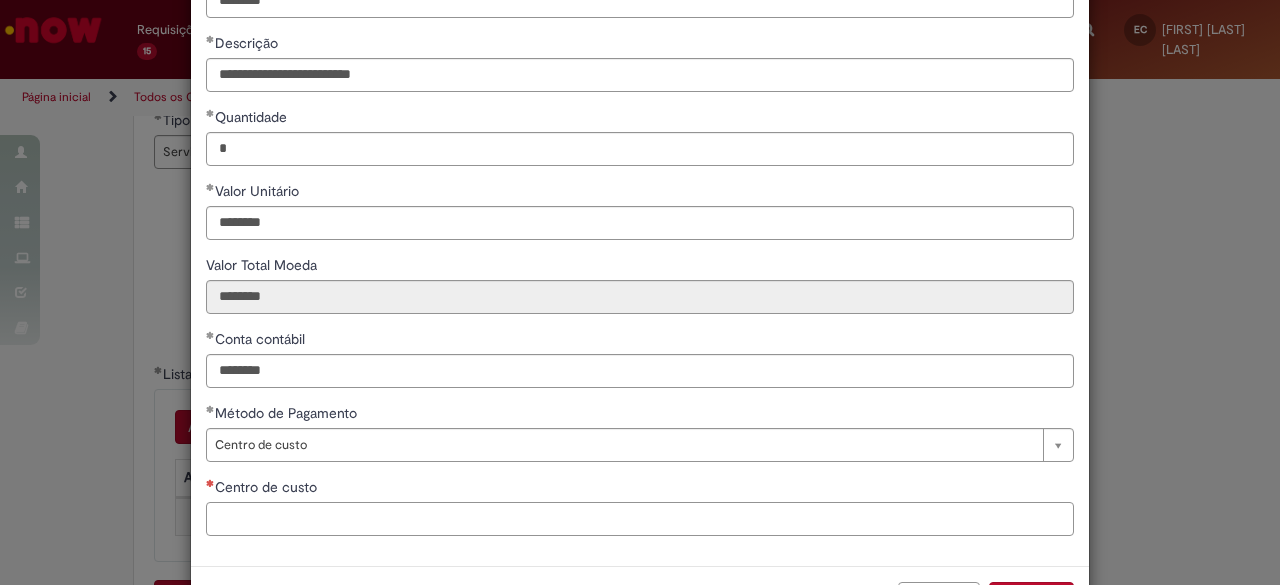 paste on "**********" 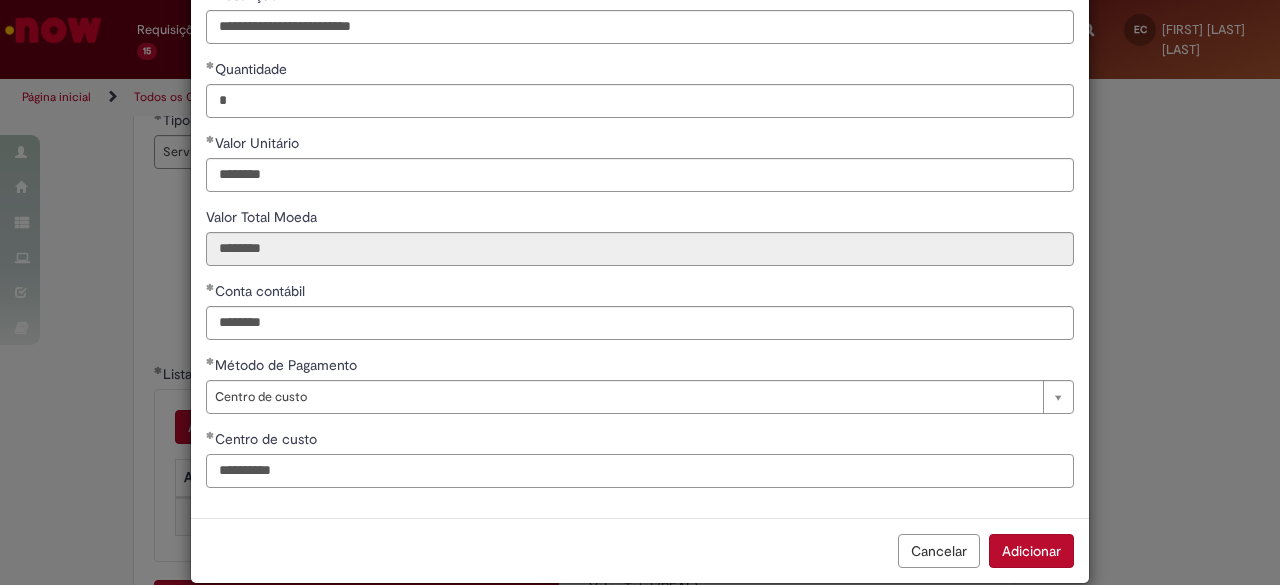 scroll, scrollTop: 218, scrollLeft: 0, axis: vertical 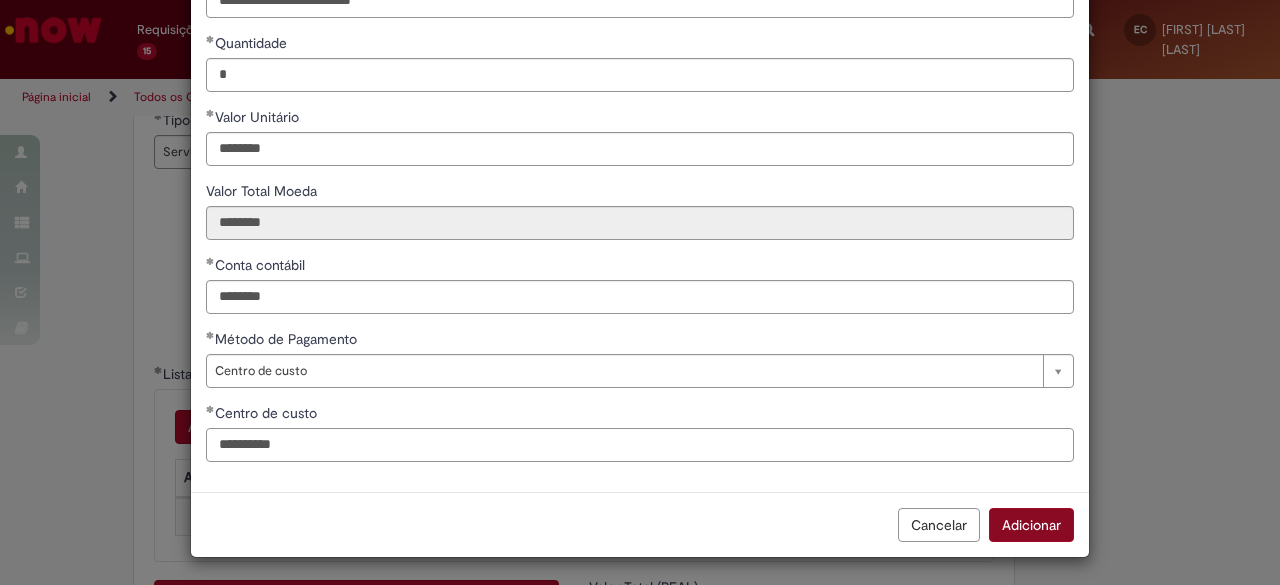 type on "**********" 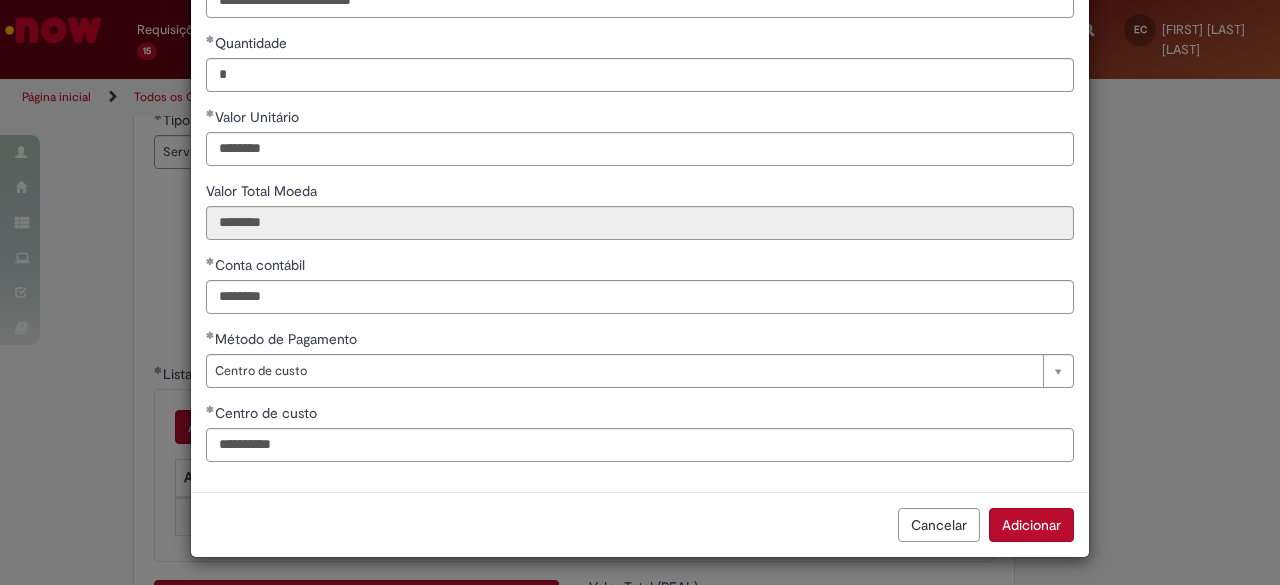 click on "Adicionar" at bounding box center [1031, 525] 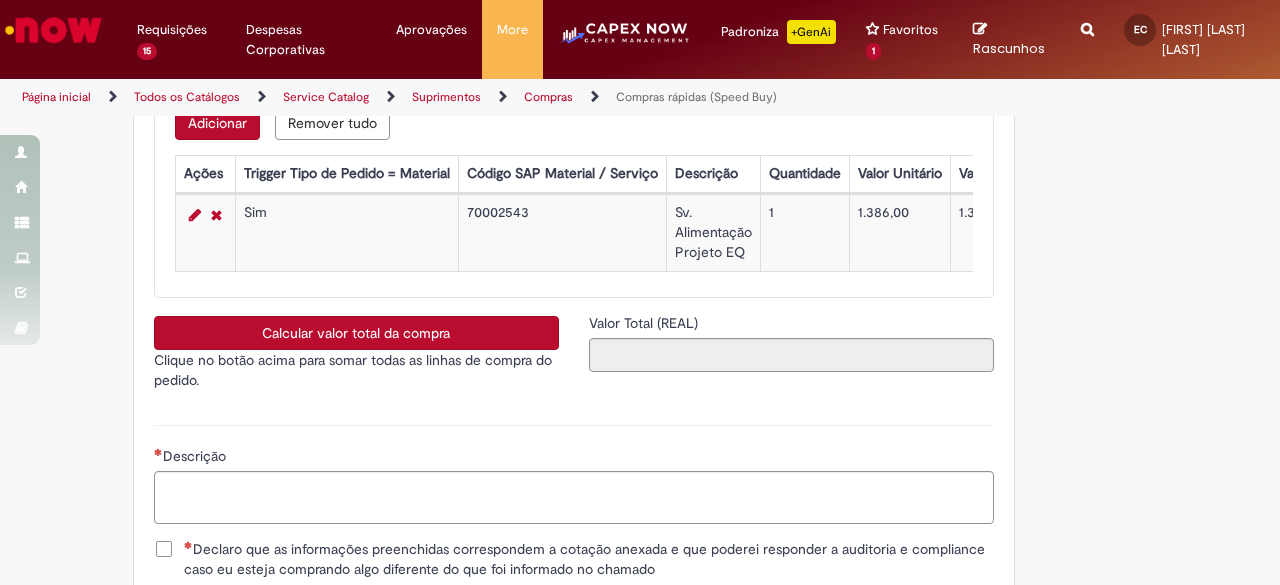 scroll, scrollTop: 3400, scrollLeft: 0, axis: vertical 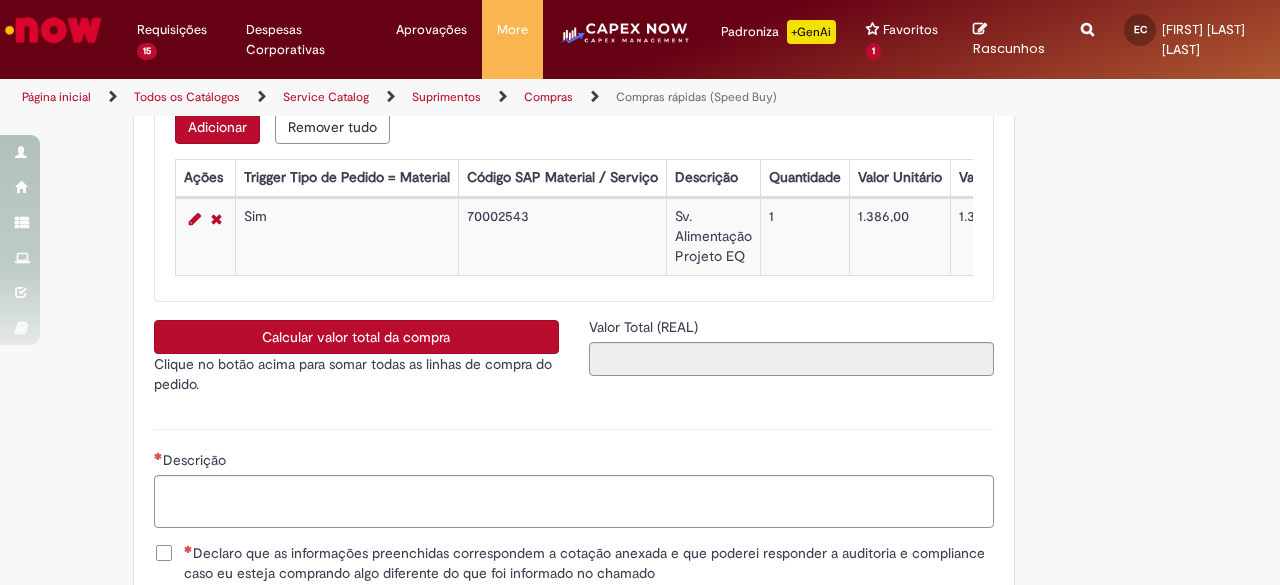 click on "Calcular valor total da compra" at bounding box center [356, 337] 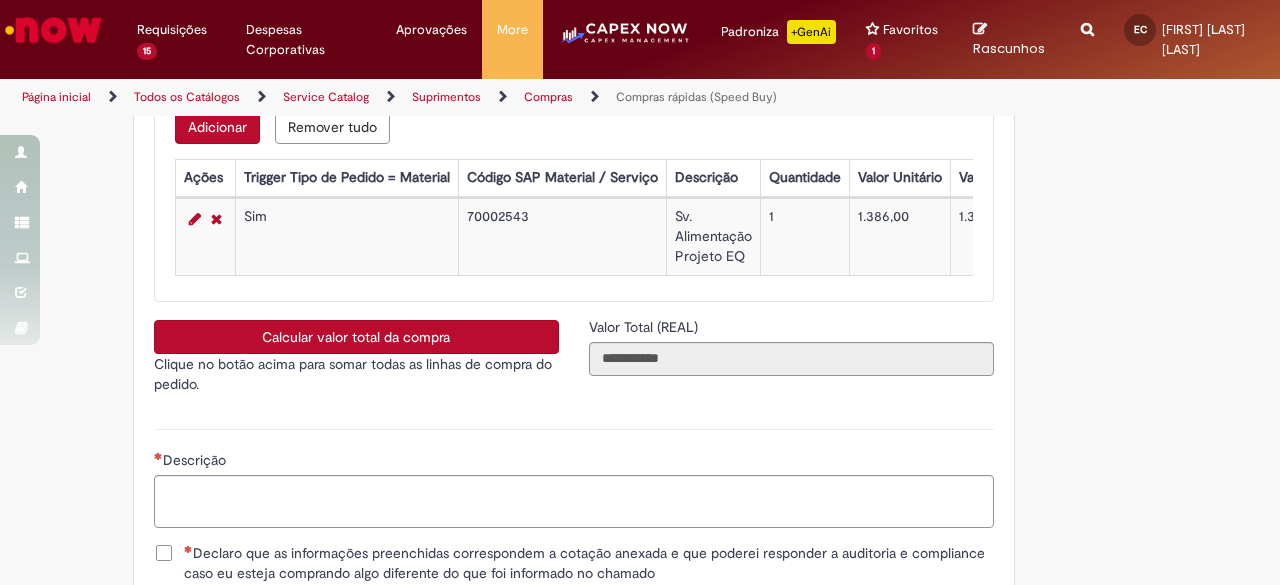 scroll, scrollTop: 3600, scrollLeft: 0, axis: vertical 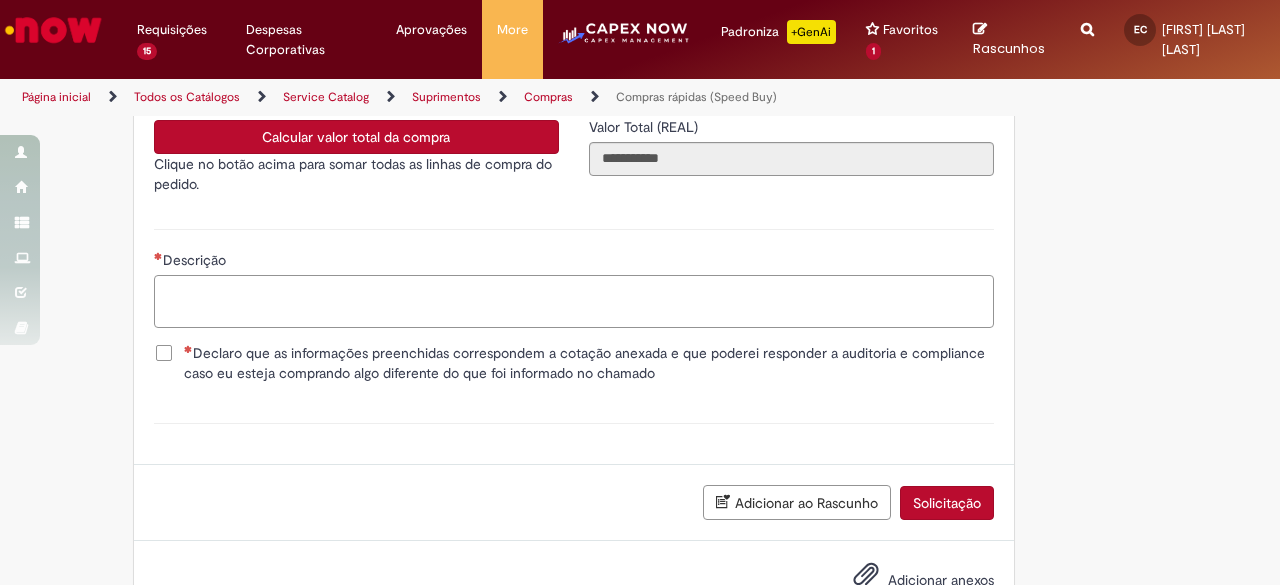 click on "Descrição" at bounding box center (574, 301) 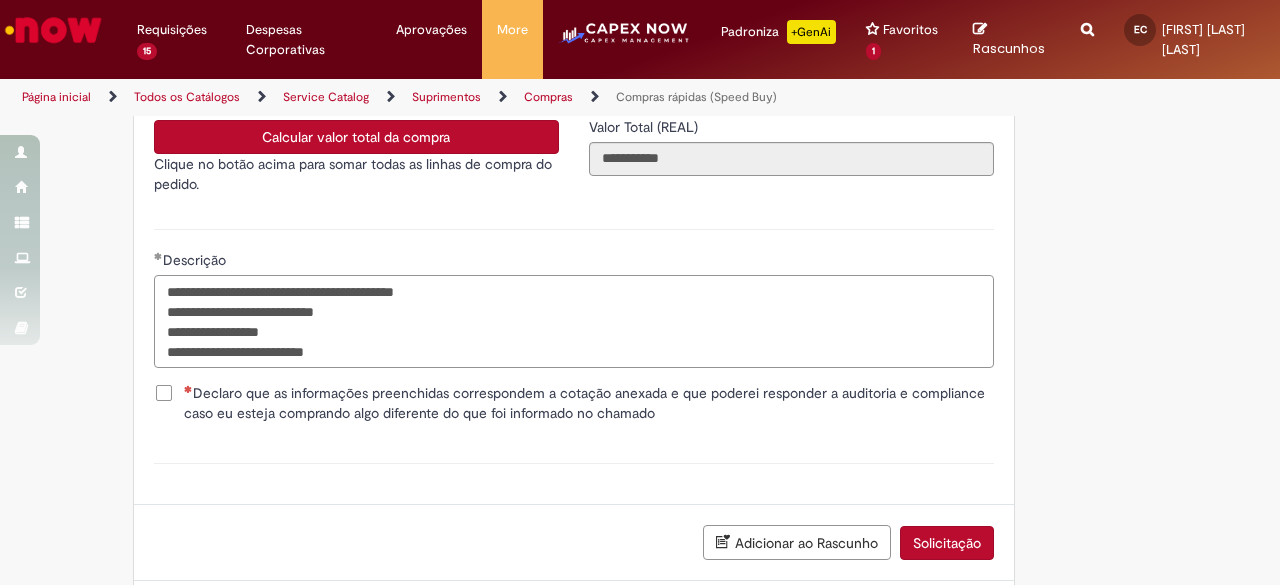 type on "**********" 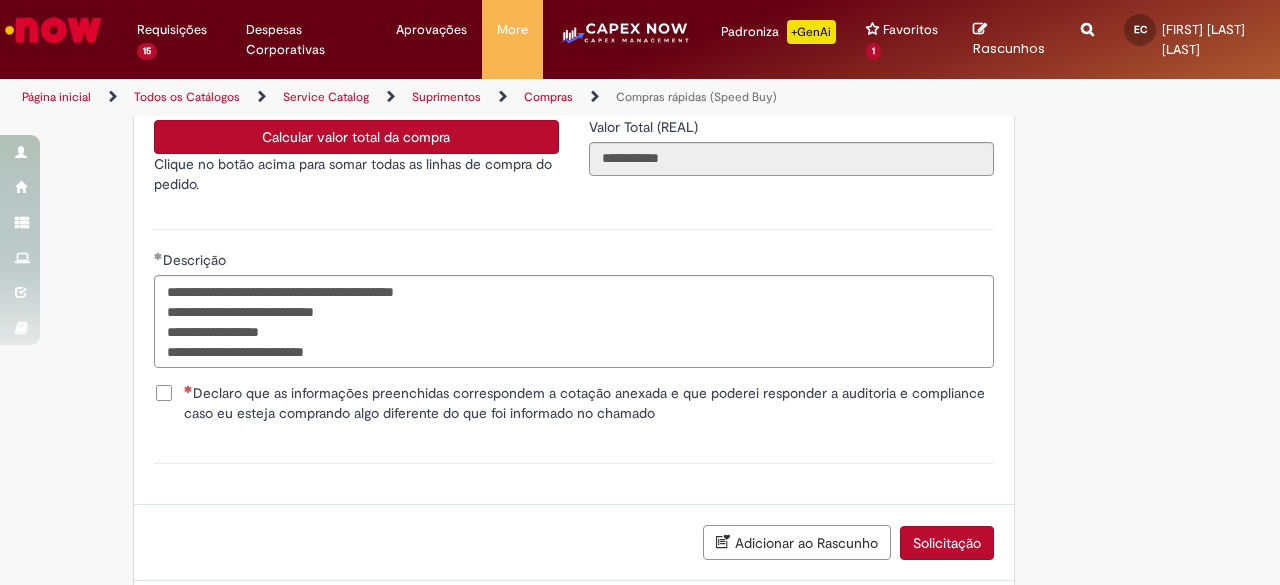 click on "Declaro que as informações preenchidas correspondem a cotação anexada e que poderei responder a auditoria e compliance caso eu esteja comprando algo diferente do que foi informado no chamado" at bounding box center [589, 403] 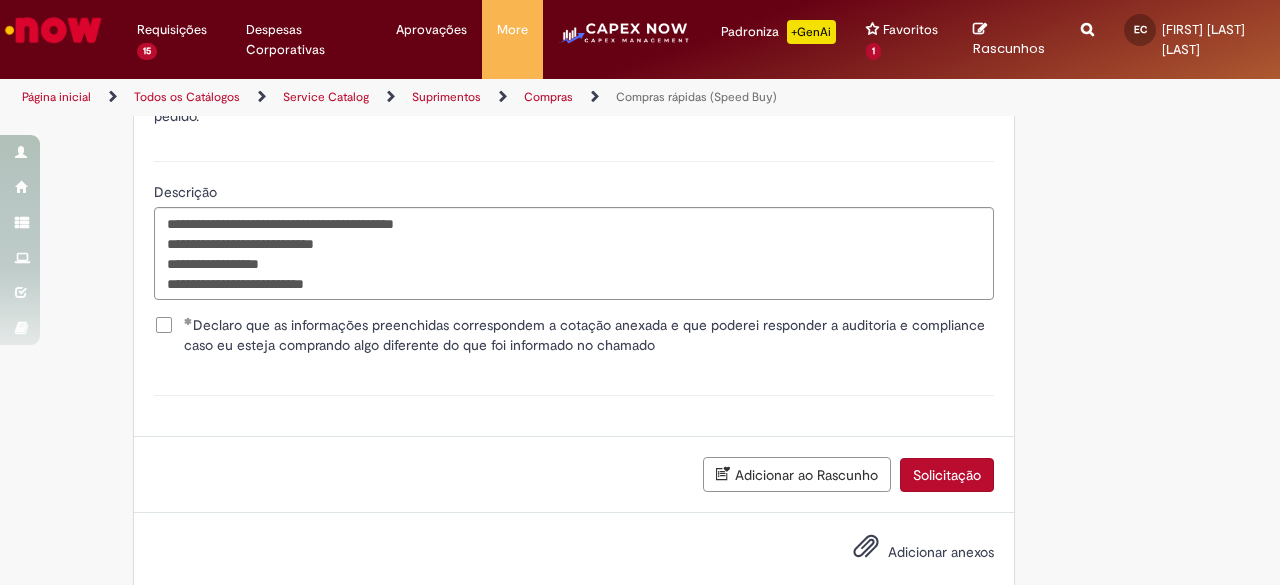 scroll, scrollTop: 3721, scrollLeft: 0, axis: vertical 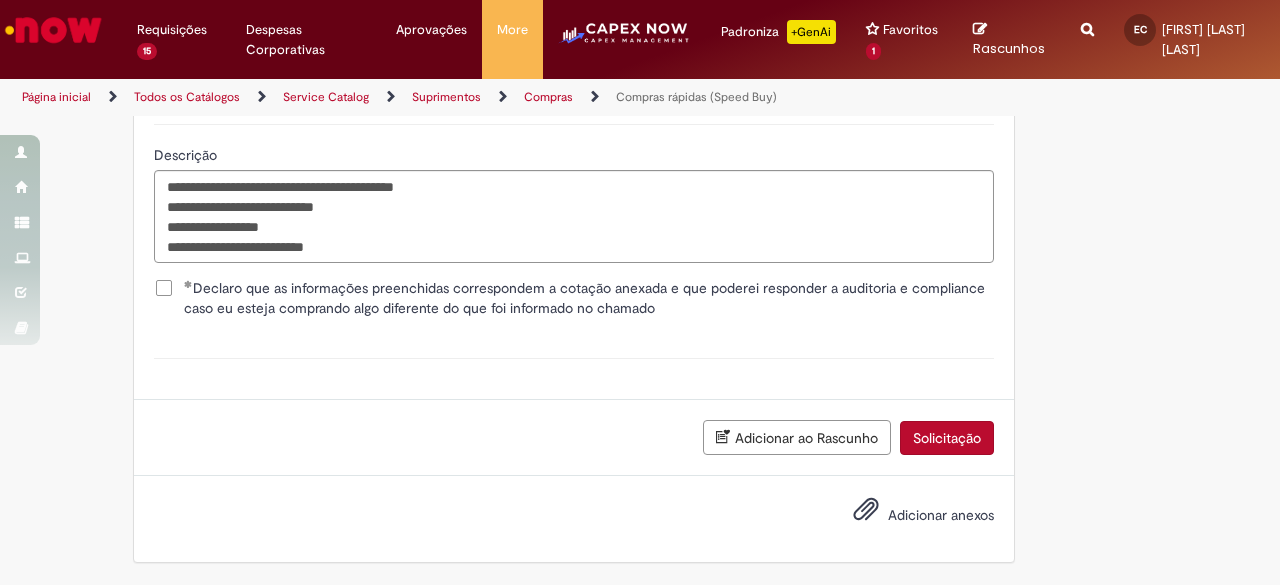 click on "Adicionar anexos" at bounding box center [941, 515] 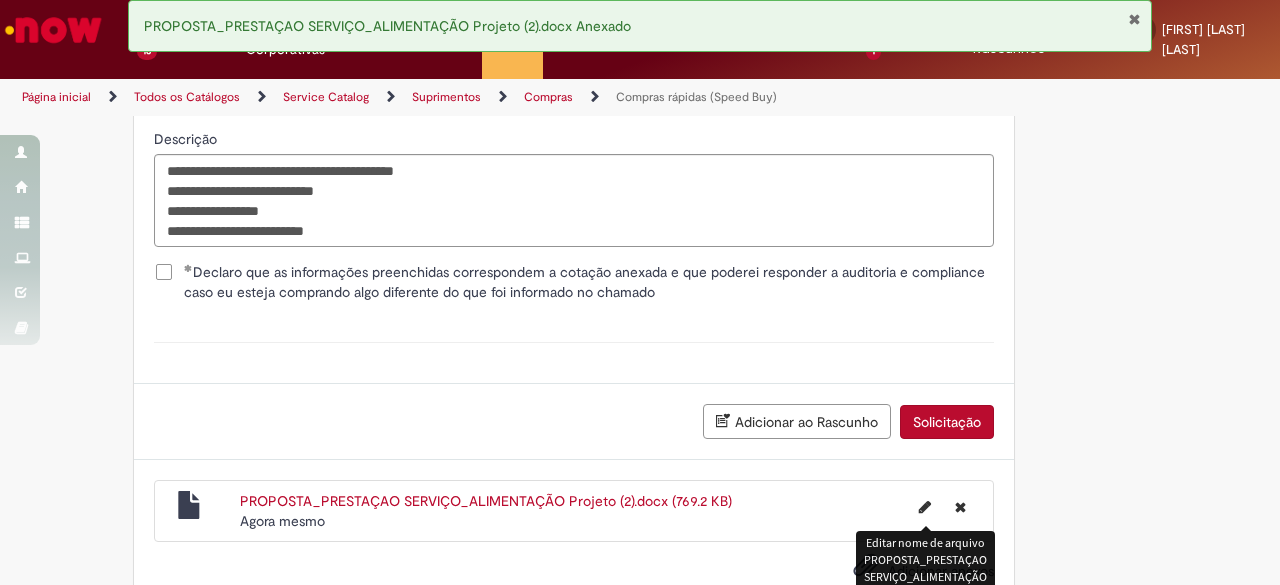 scroll, scrollTop: 3792, scrollLeft: 0, axis: vertical 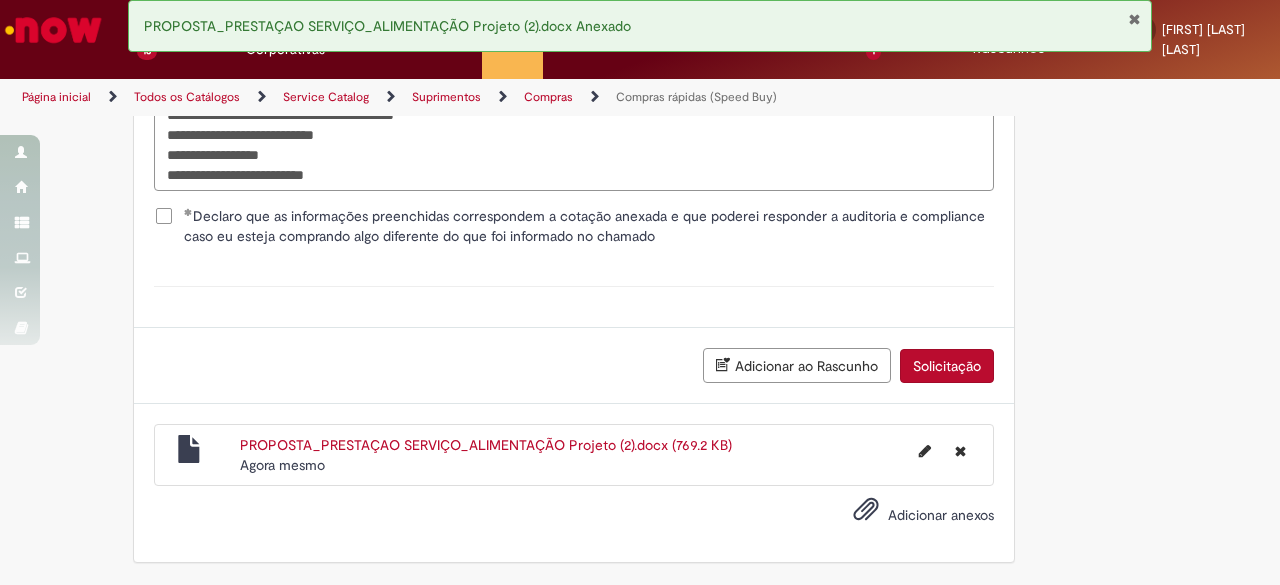 click on "Adicionar anexos" at bounding box center [574, 519] 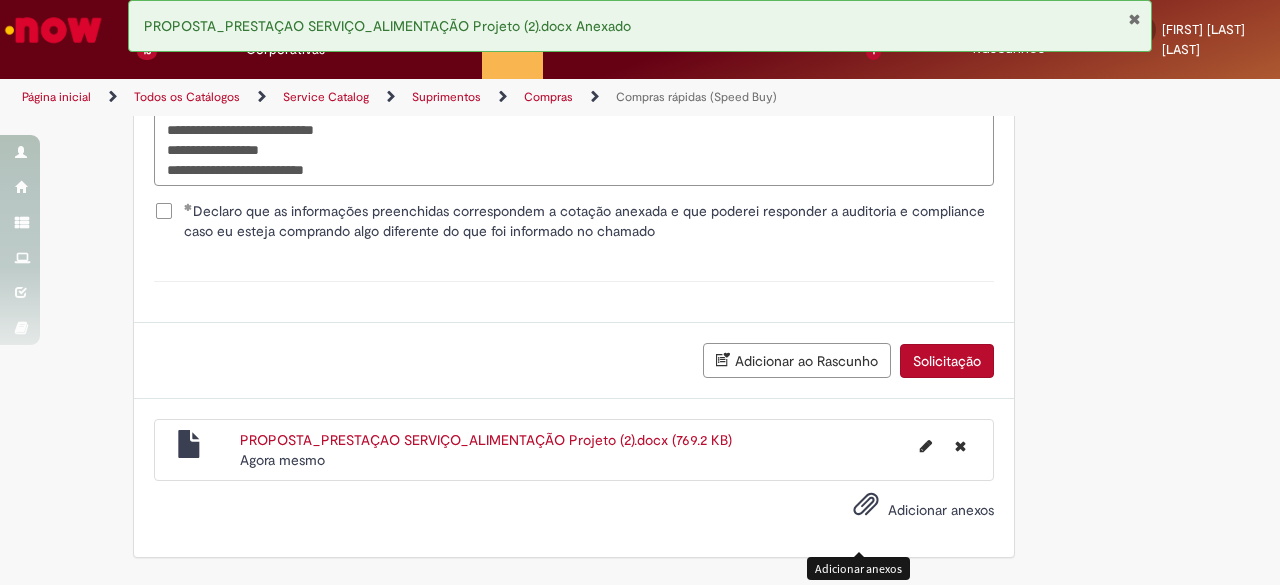 click on "Adicionar anexos" at bounding box center (941, 510) 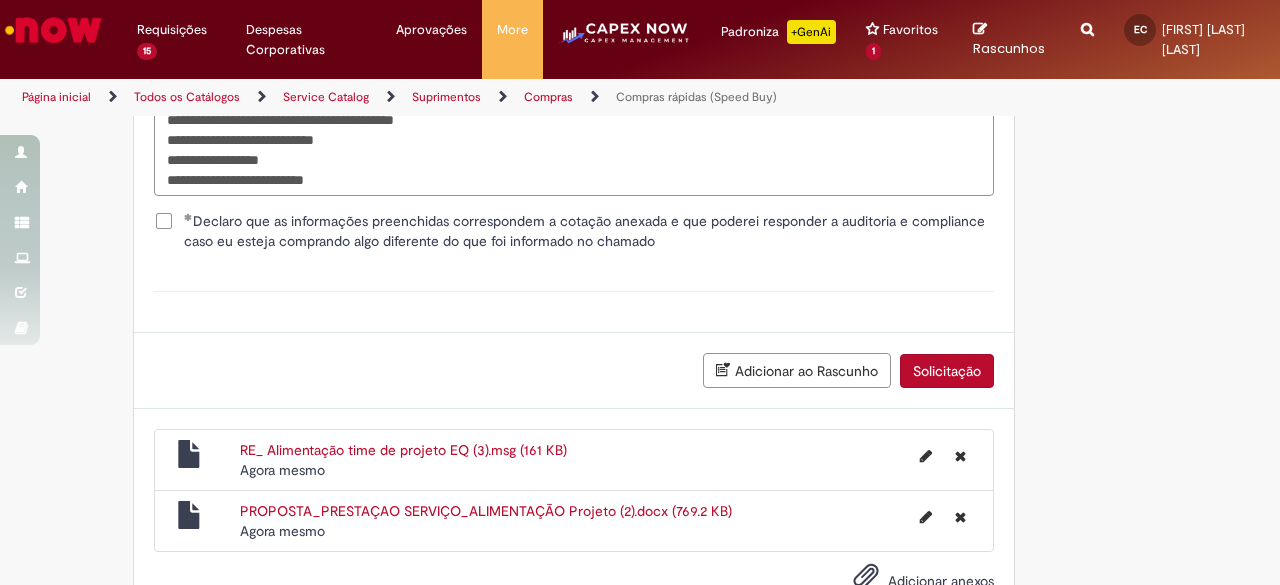 scroll, scrollTop: 3753, scrollLeft: 0, axis: vertical 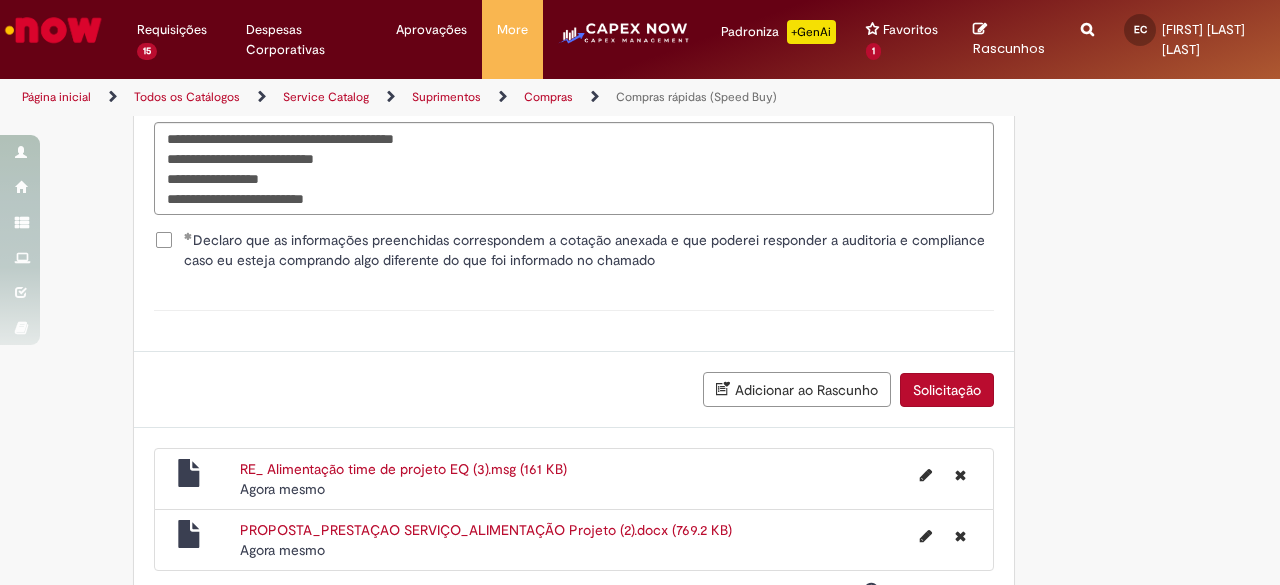 click on "Solicitação" at bounding box center (947, 390) 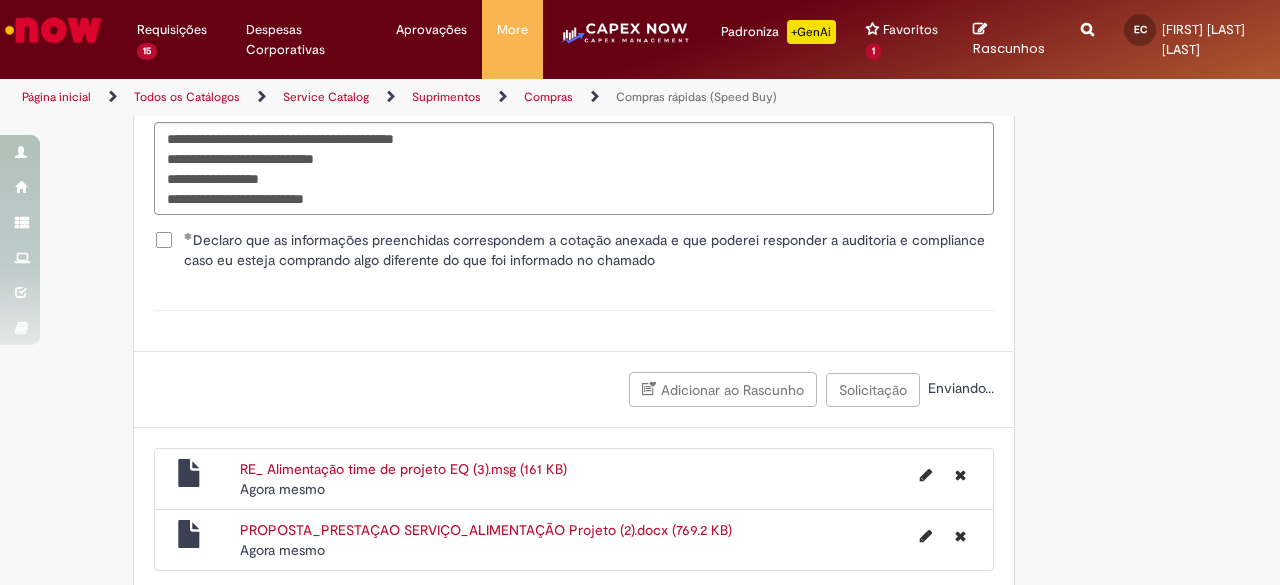scroll, scrollTop: 2312, scrollLeft: 0, axis: vertical 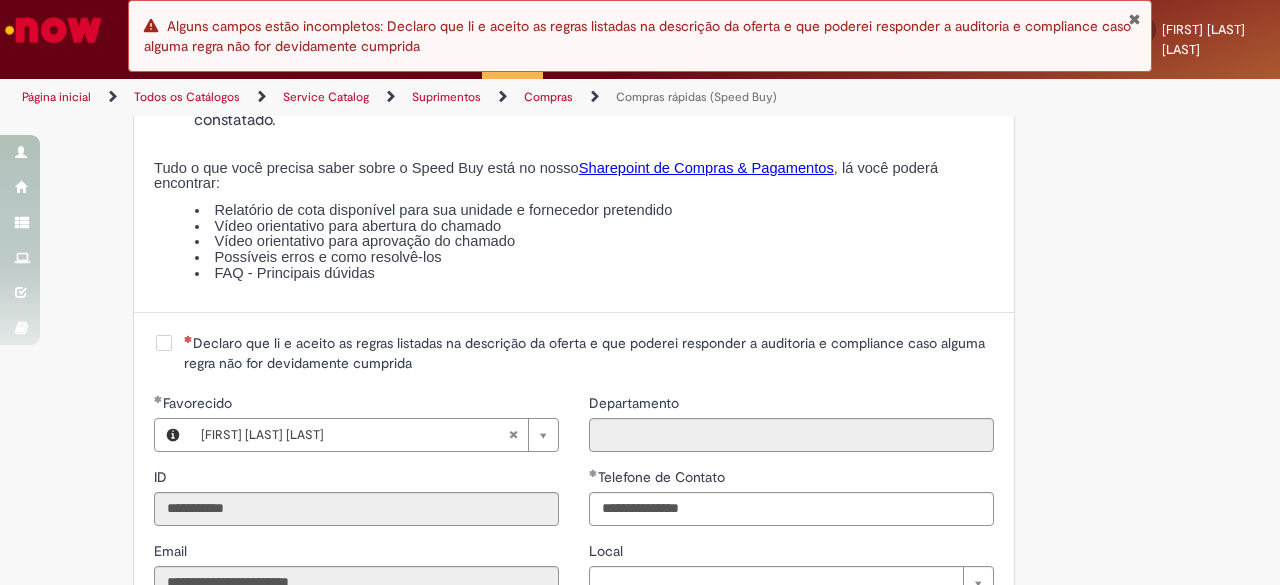 click on "Declaro que li e aceito as regras listadas na descrição da oferta e que poderei responder a auditoria e compliance caso alguma regra não for devidamente cumprida" at bounding box center (589, 353) 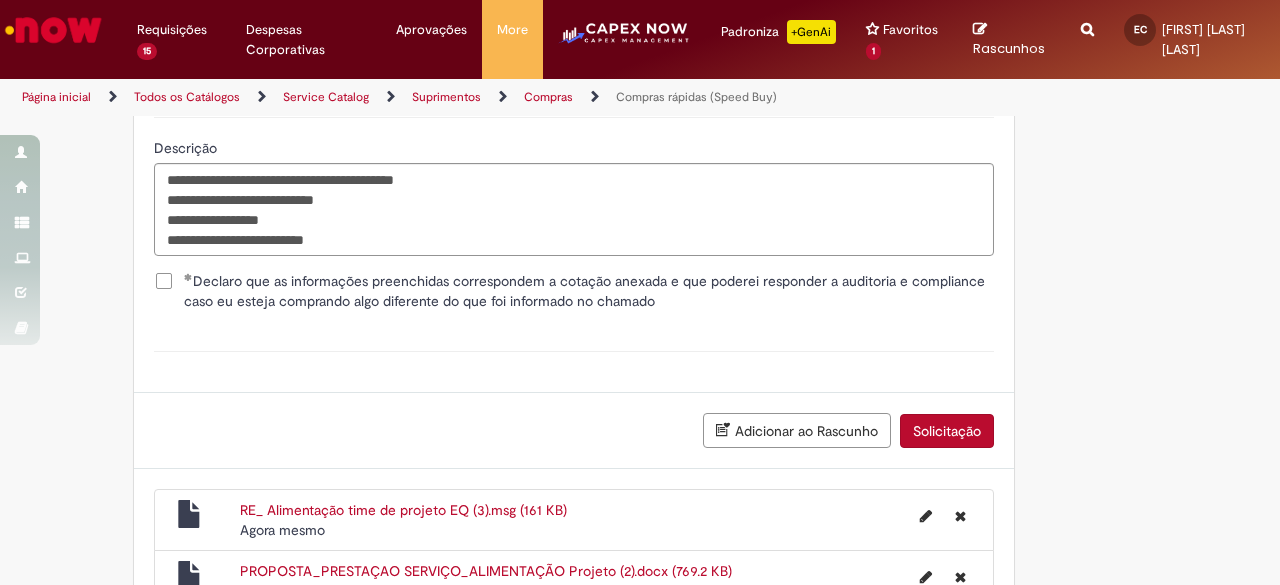scroll, scrollTop: 3853, scrollLeft: 0, axis: vertical 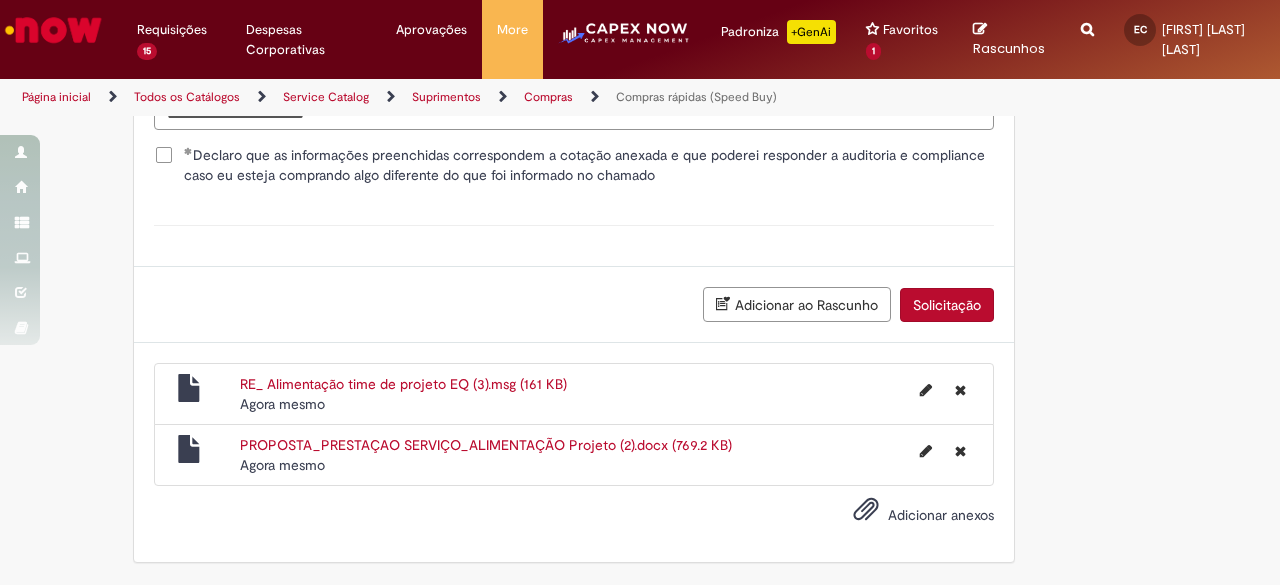 click on "Solicitação" at bounding box center [947, 305] 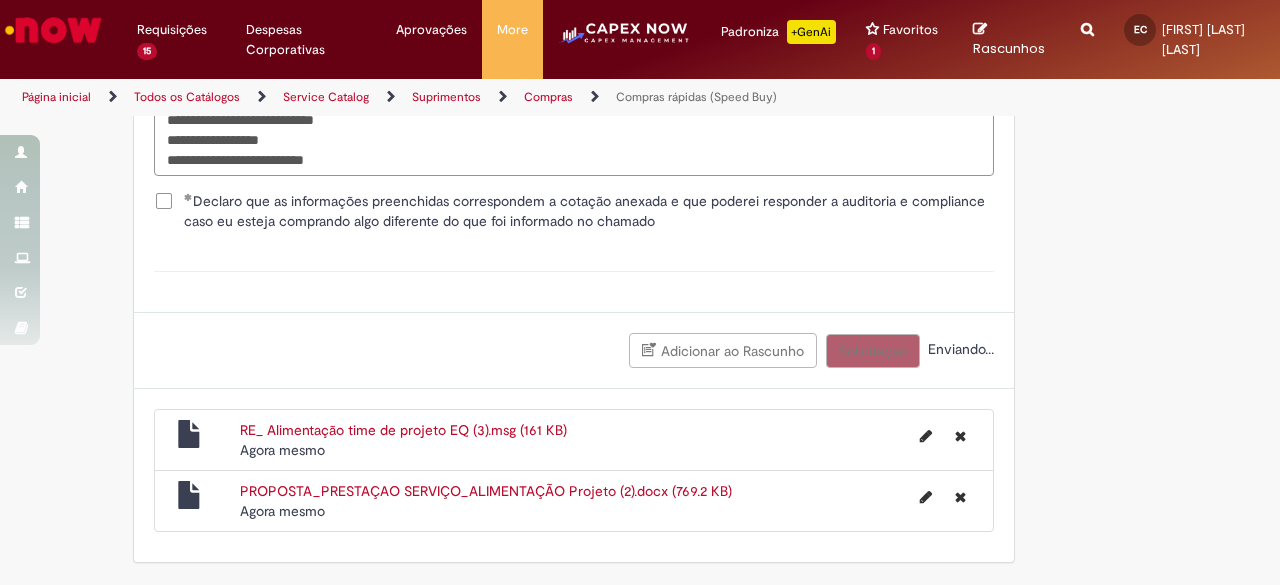 scroll, scrollTop: 3807, scrollLeft: 0, axis: vertical 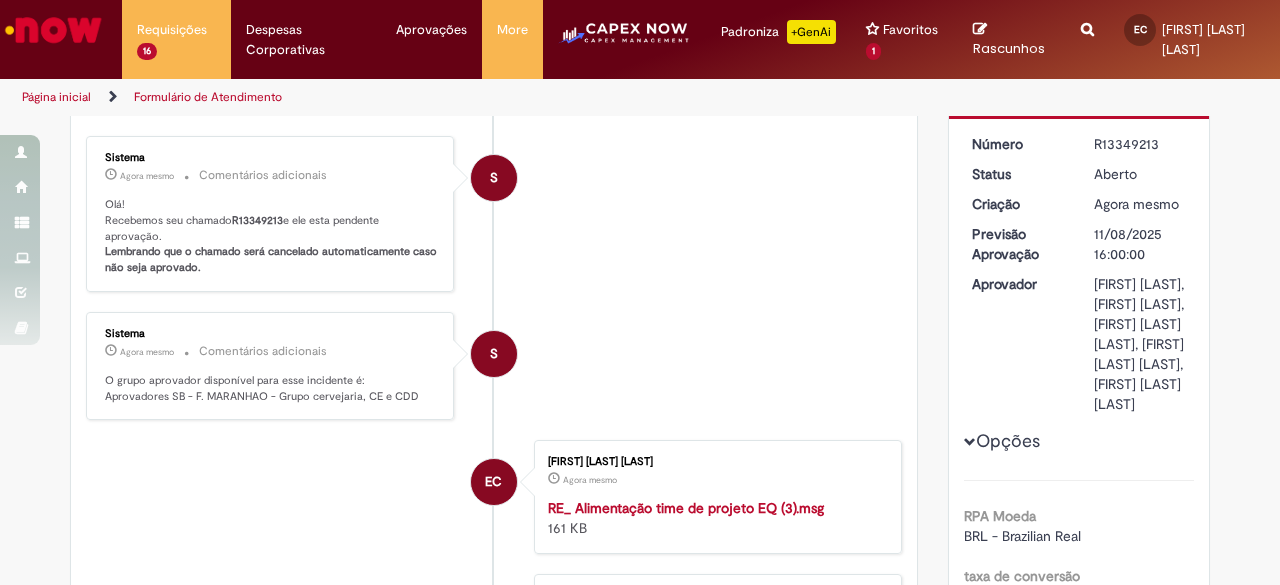 drag, startPoint x: 1154, startPoint y: 143, endPoint x: 1076, endPoint y: 148, distance: 78.160095 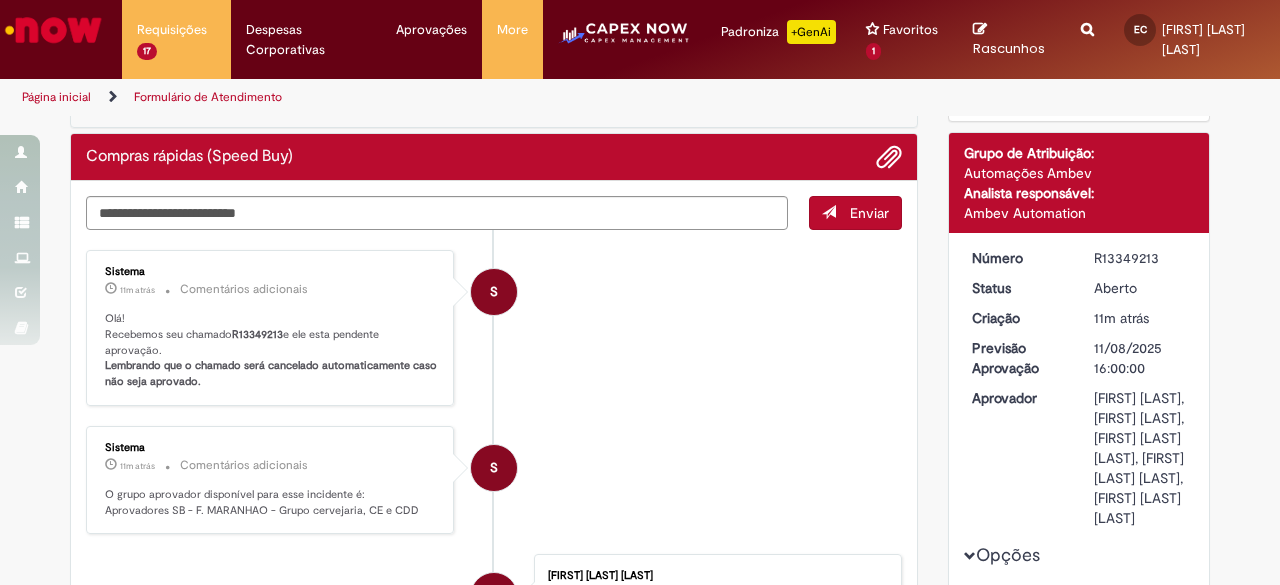 scroll, scrollTop: 200, scrollLeft: 0, axis: vertical 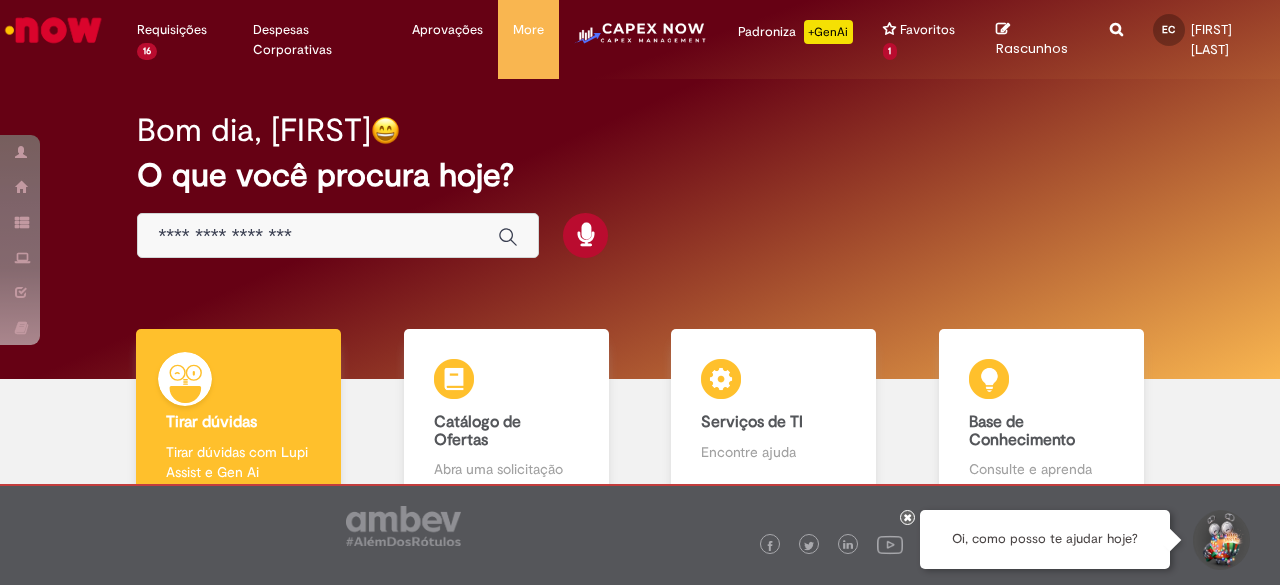 click at bounding box center (318, 236) 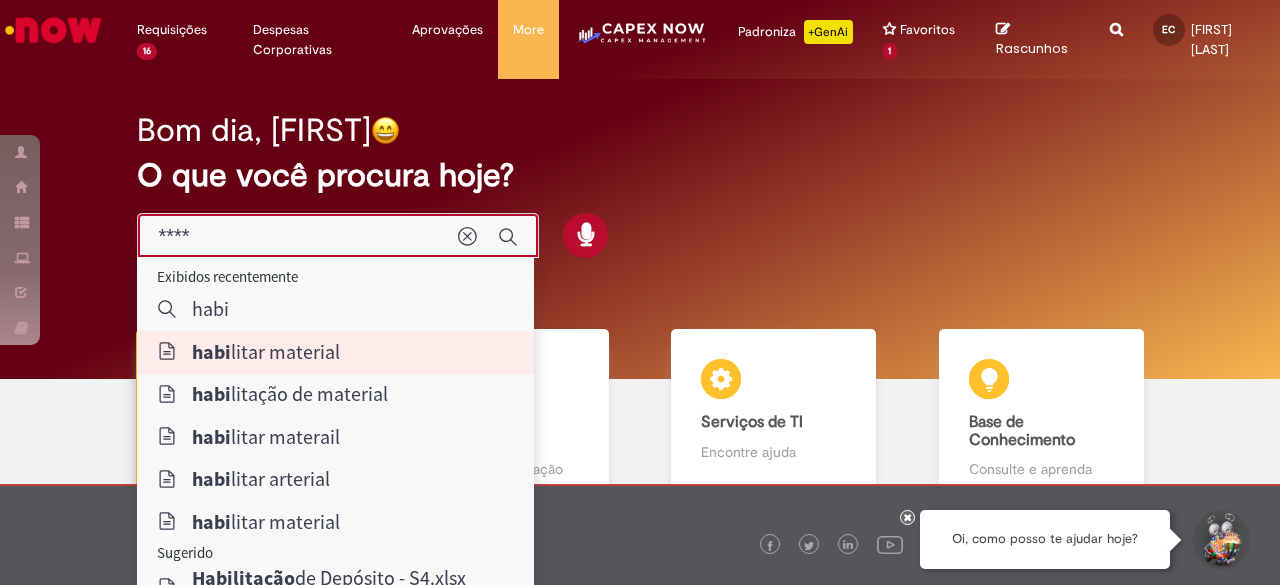 type on "**********" 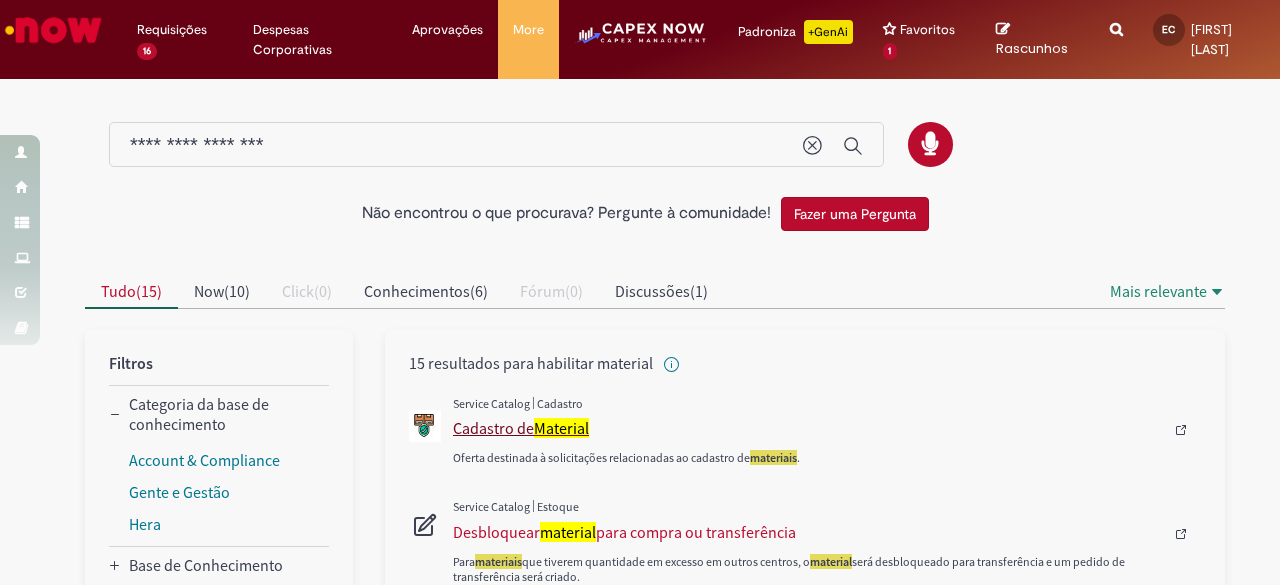 click on "Cadastro de  Material" at bounding box center [808, 428] 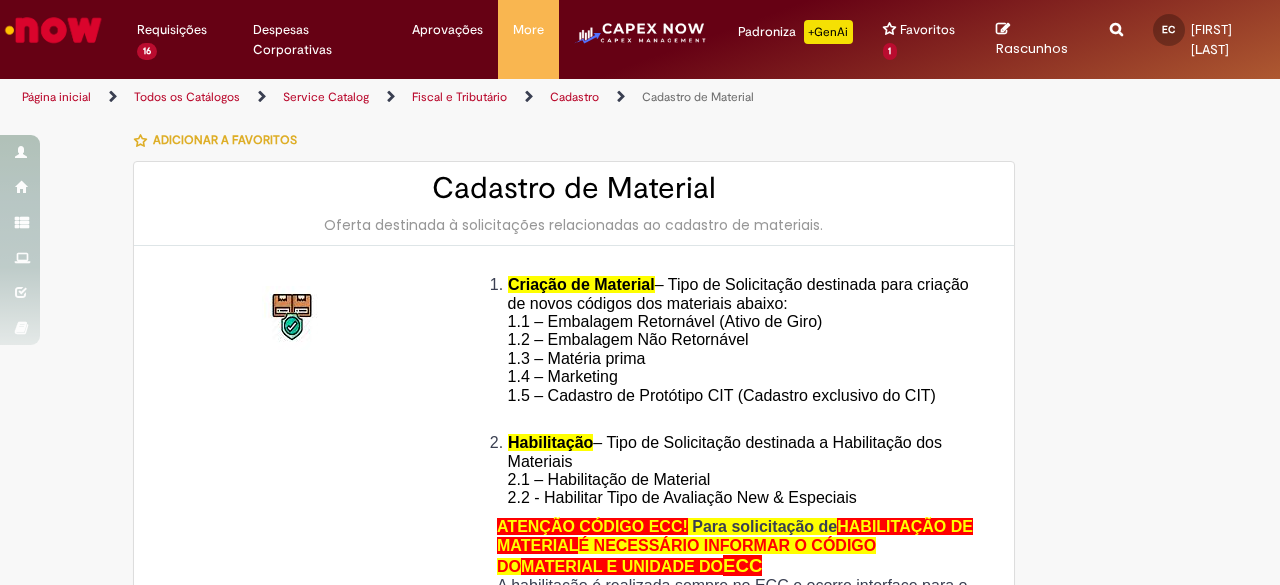 type on "**********" 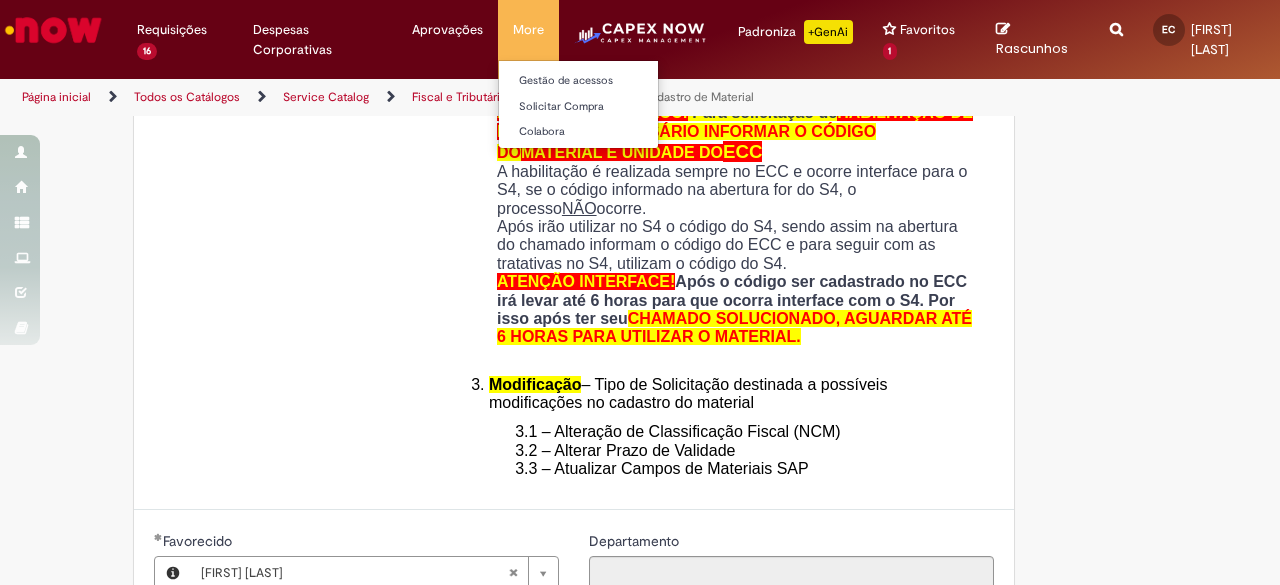 scroll, scrollTop: 300, scrollLeft: 0, axis: vertical 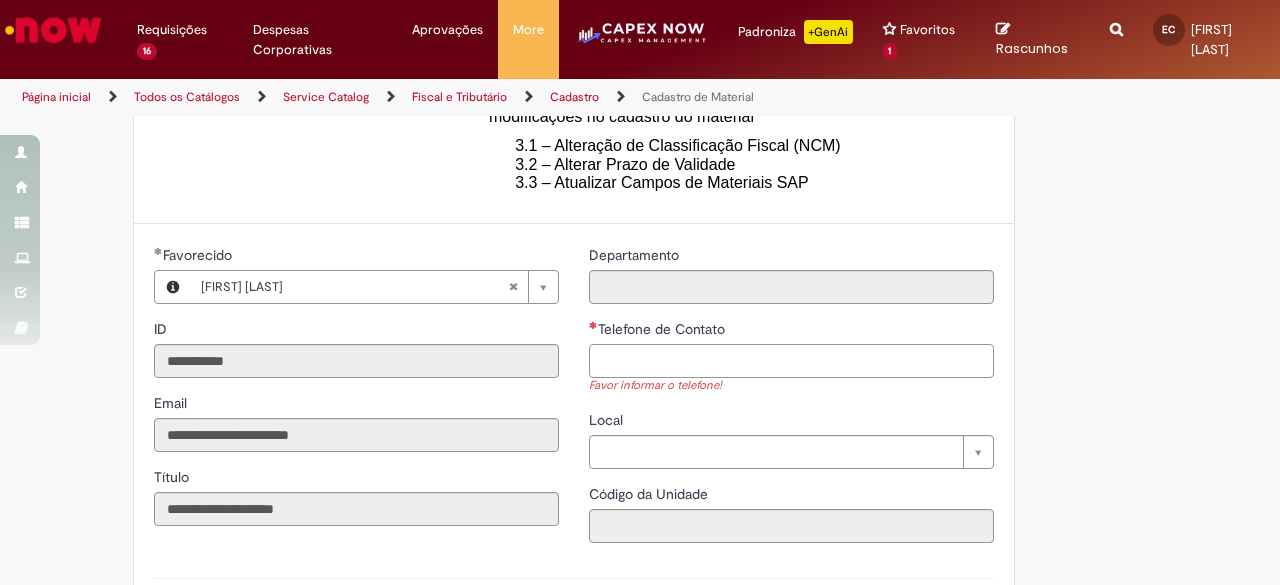 click on "Telefone de Contato" at bounding box center [791, 361] 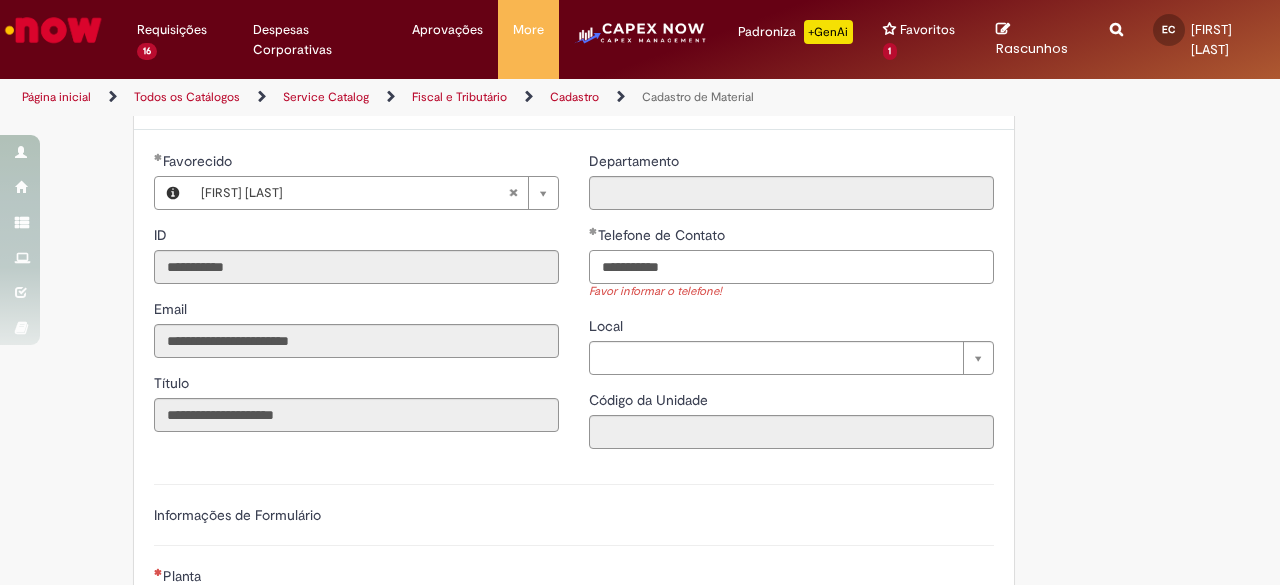 scroll, scrollTop: 900, scrollLeft: 0, axis: vertical 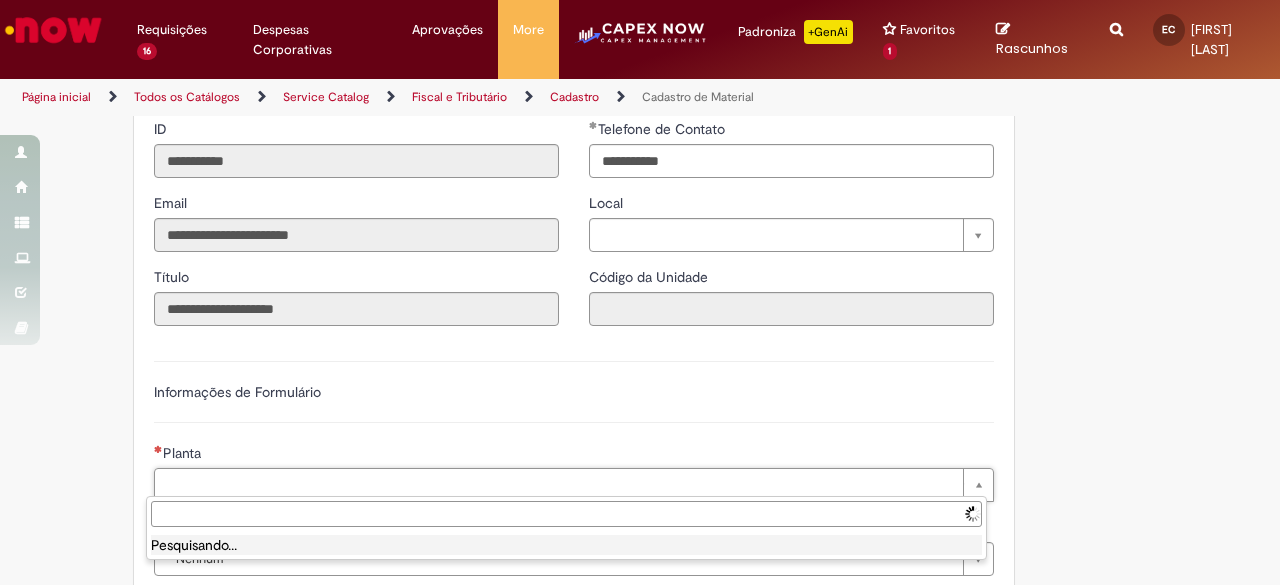 type on "**********" 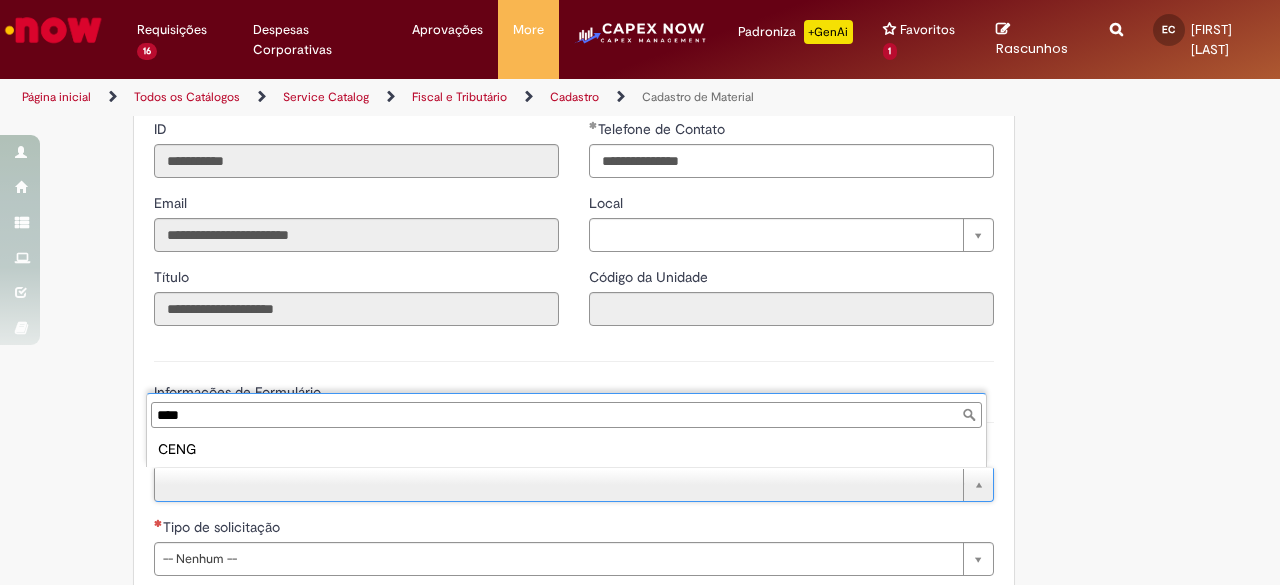 type on "****" 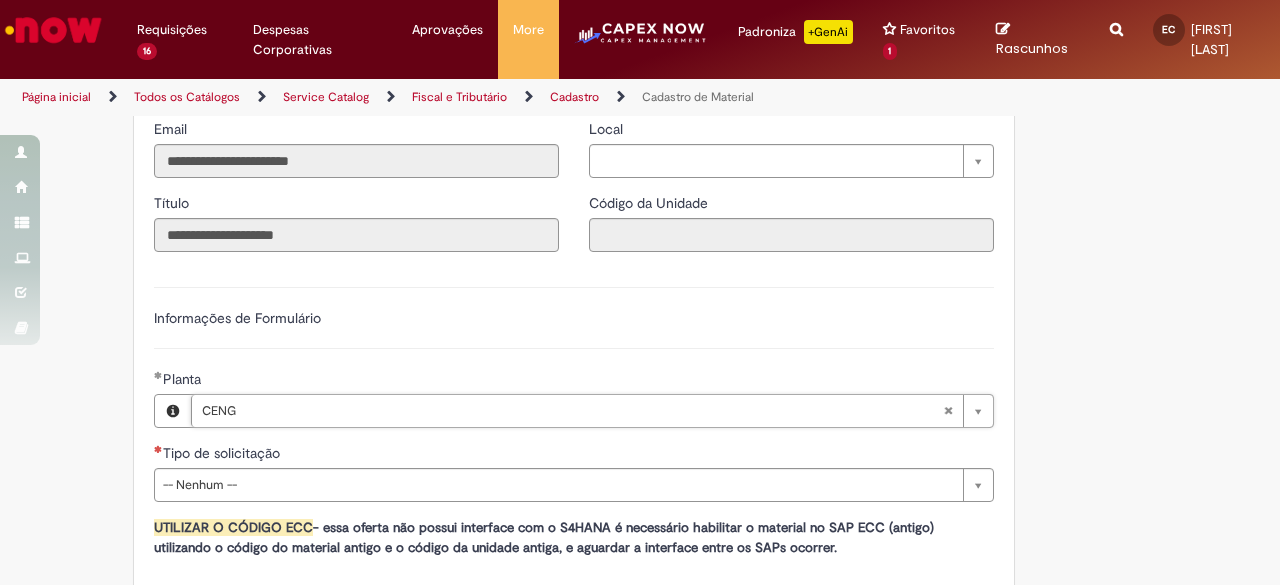 scroll, scrollTop: 1100, scrollLeft: 0, axis: vertical 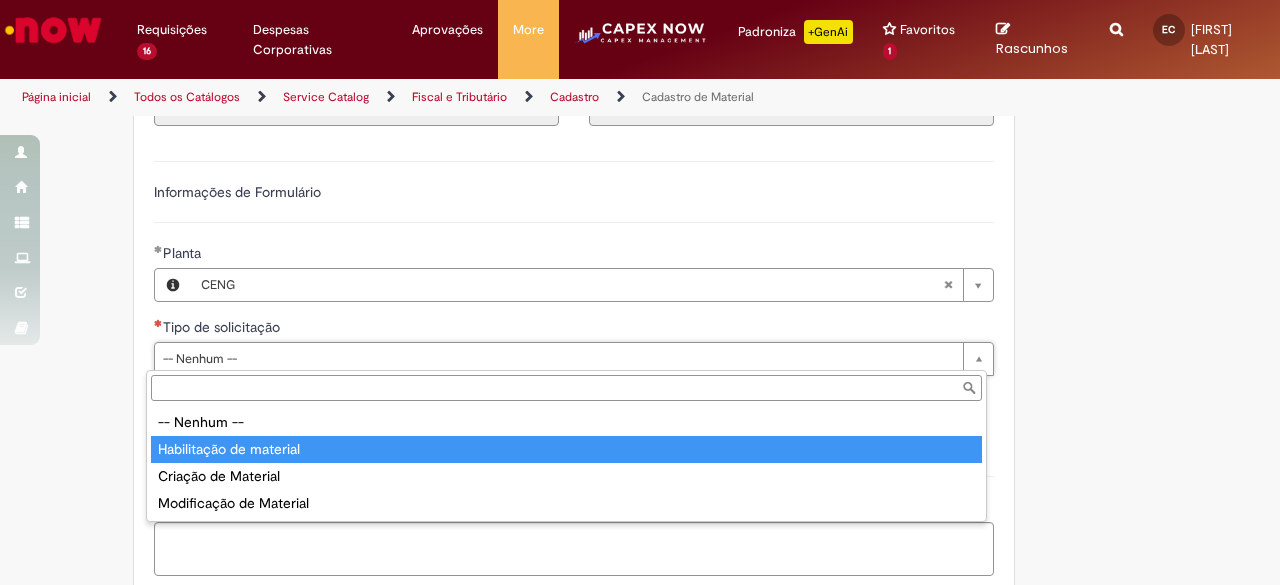 type on "**********" 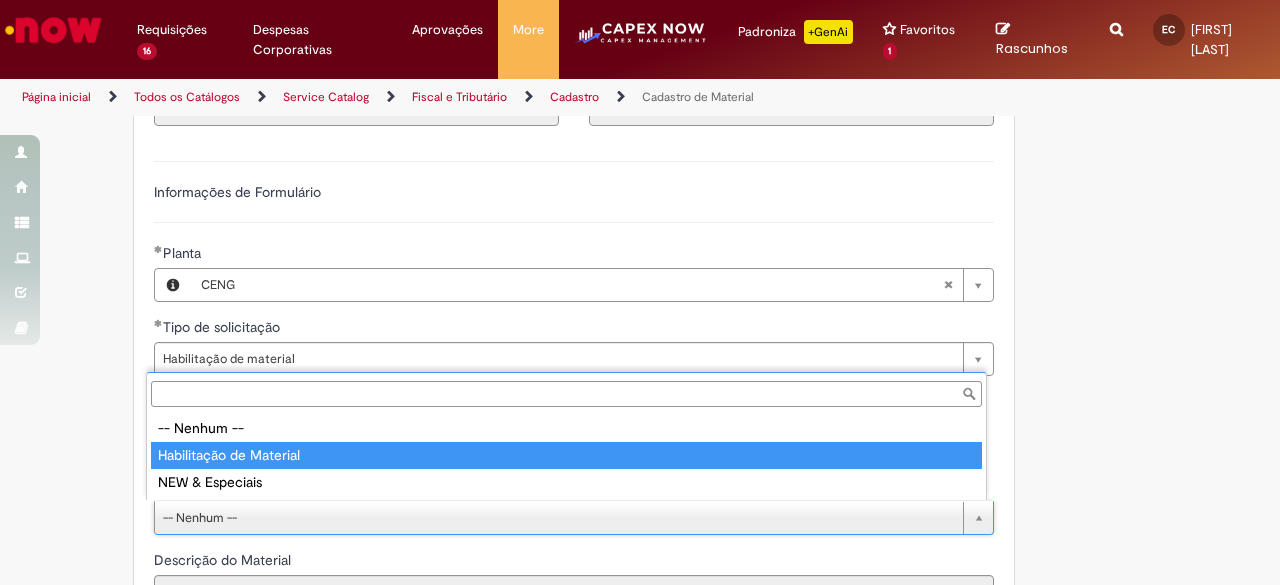 type on "**********" 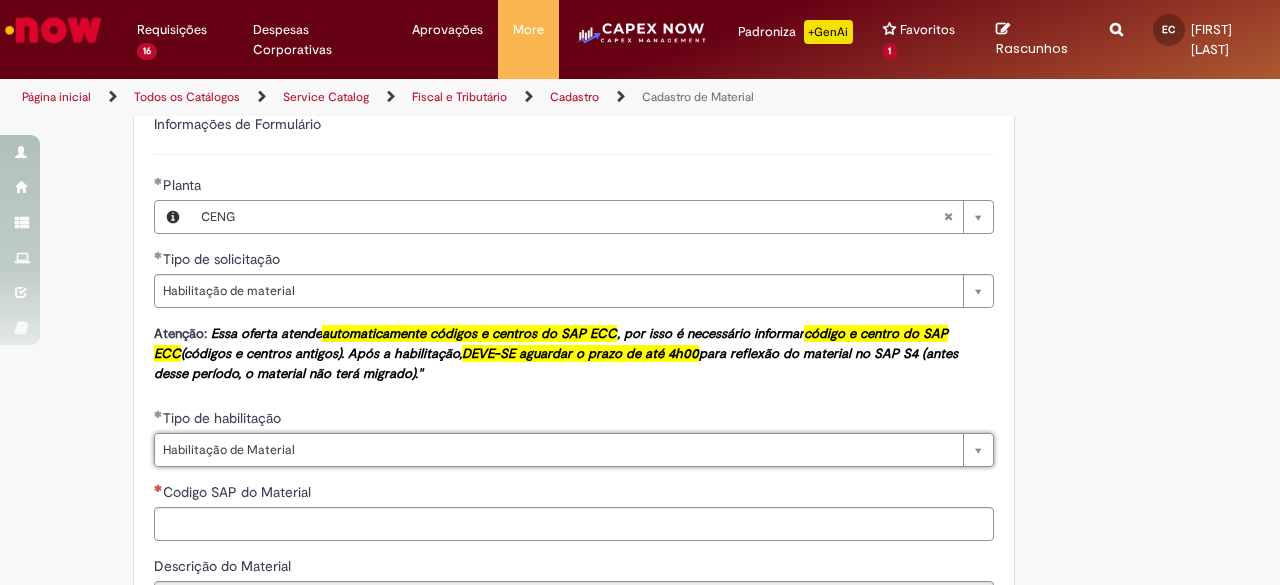 scroll, scrollTop: 1200, scrollLeft: 0, axis: vertical 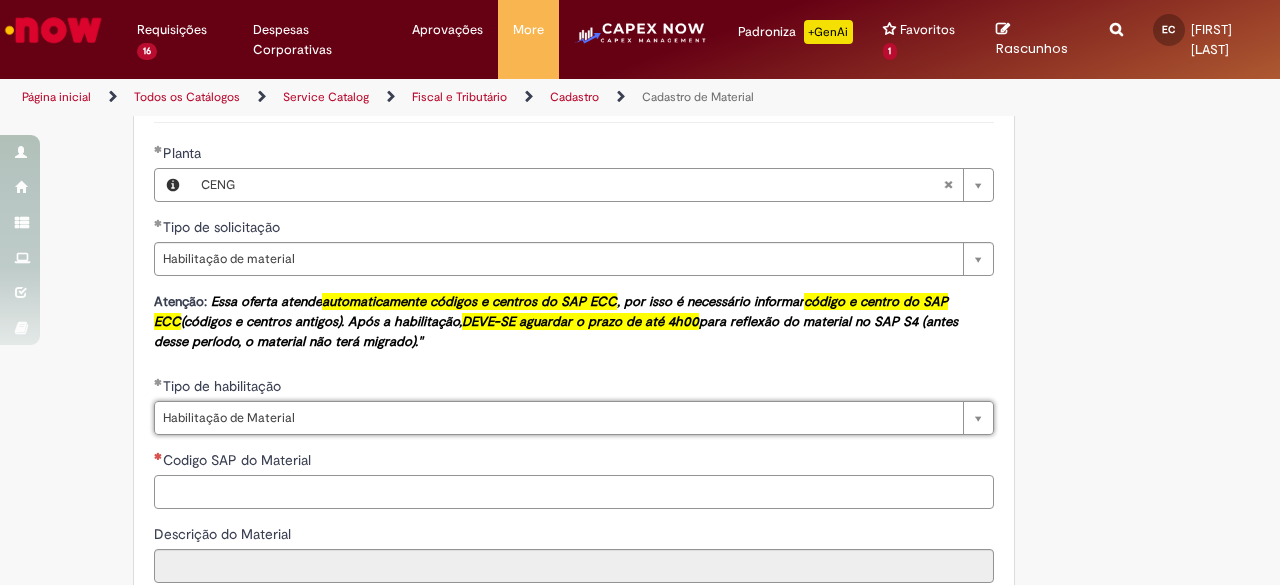 click on "Codigo SAP do Material" at bounding box center (574, 492) 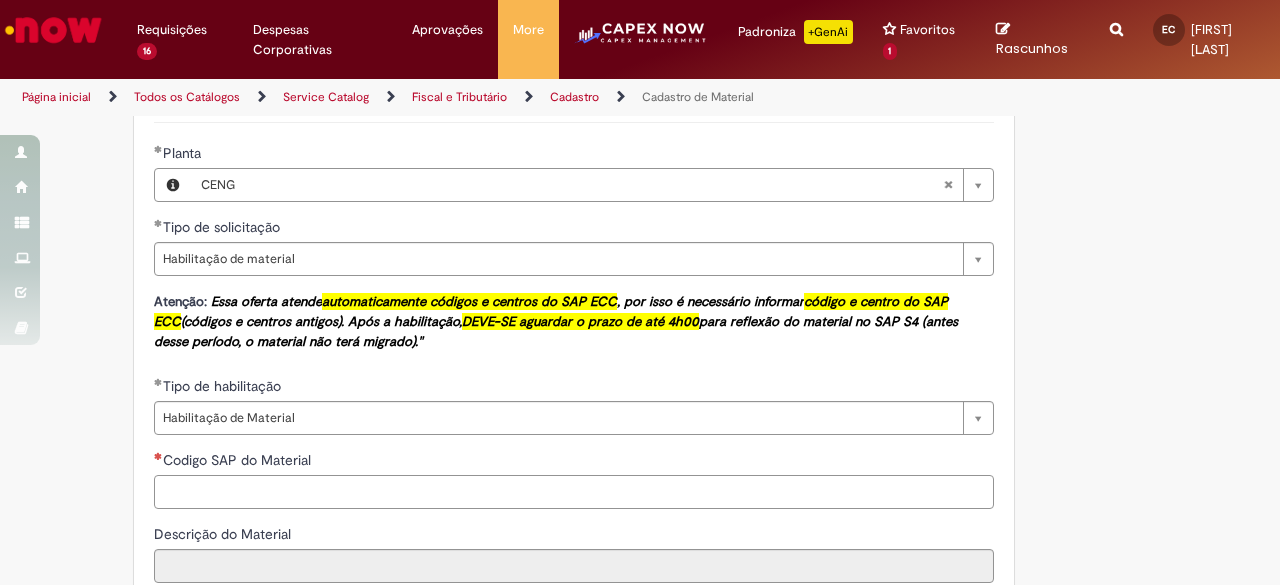 paste on "**********" 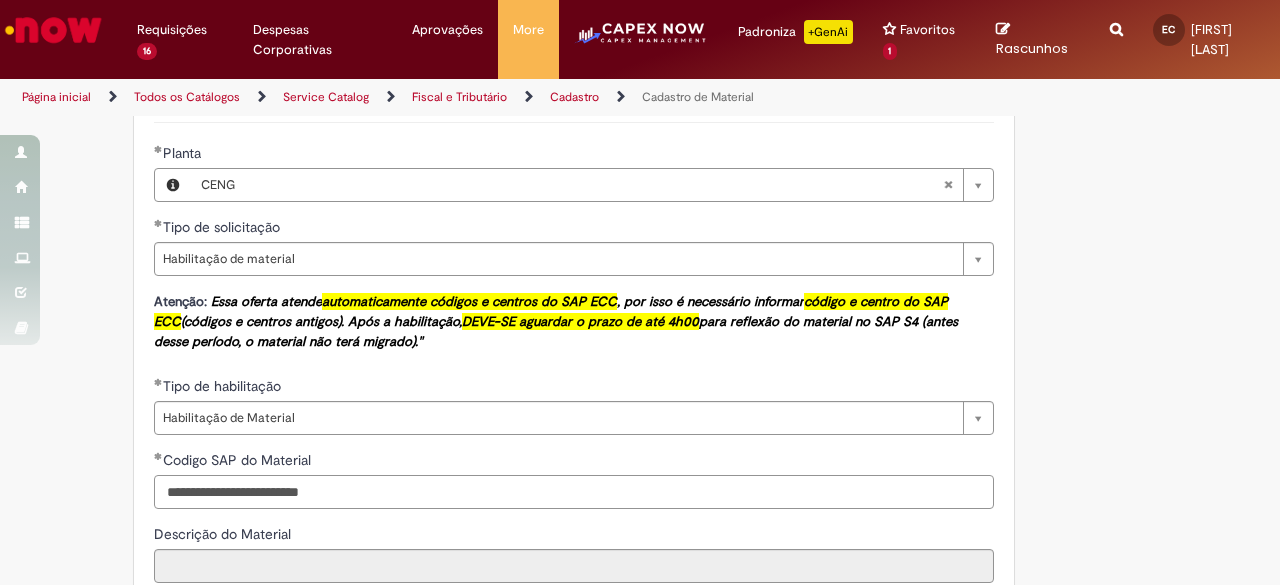drag, startPoint x: 278, startPoint y: 492, endPoint x: 0, endPoint y: 475, distance: 278.5193 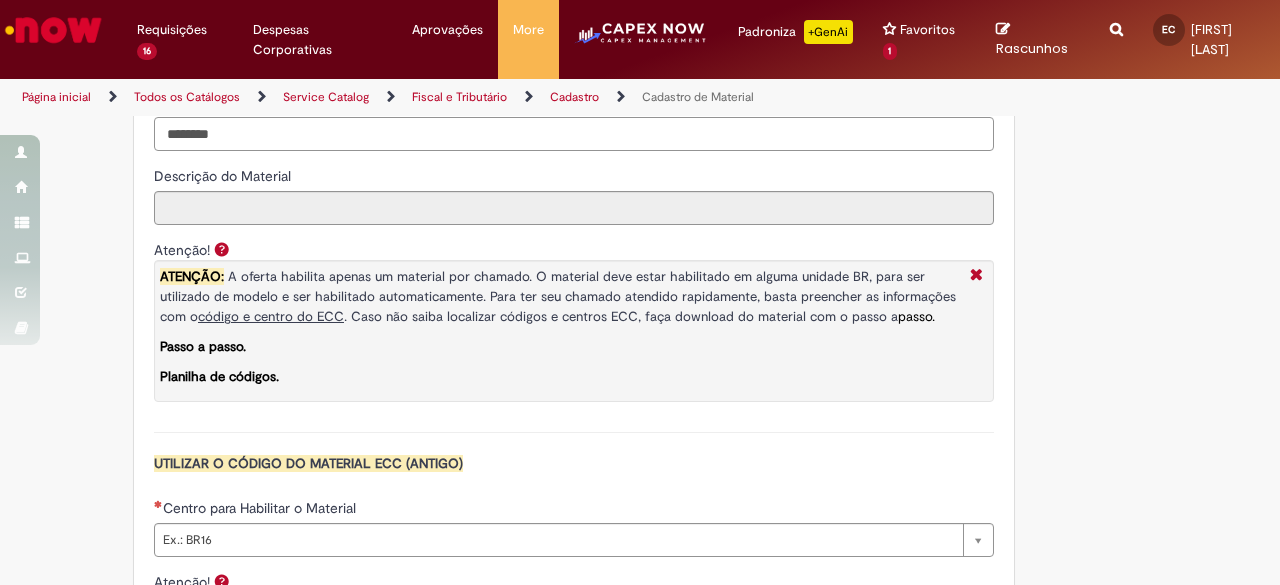 scroll, scrollTop: 1600, scrollLeft: 0, axis: vertical 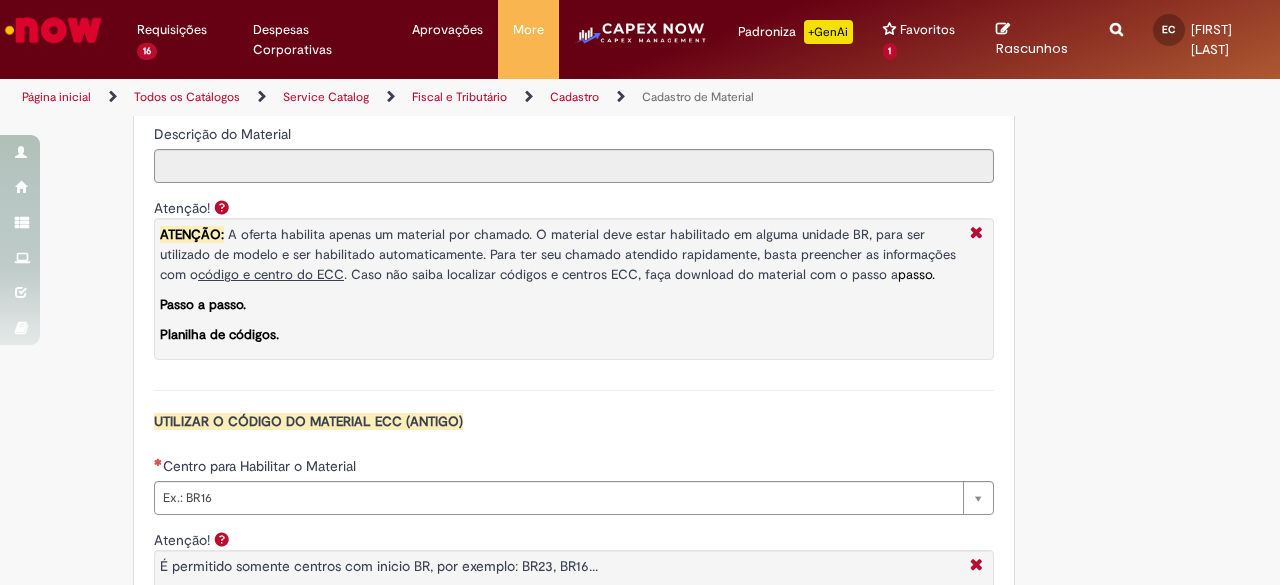 type on "********" 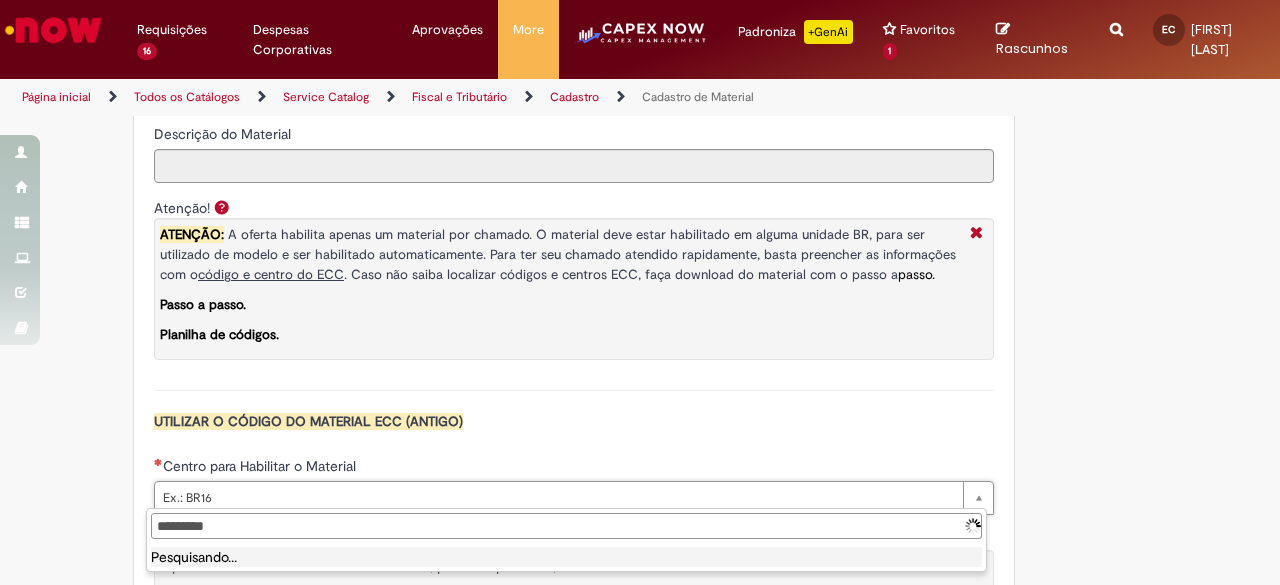 type on "*" 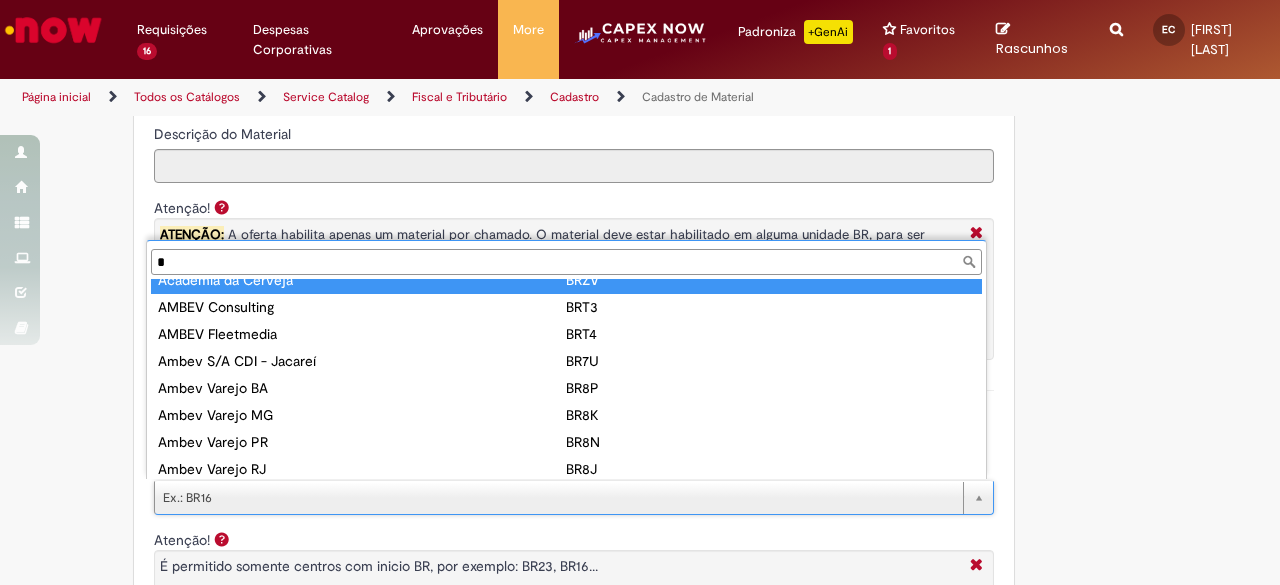 scroll, scrollTop: 0, scrollLeft: 0, axis: both 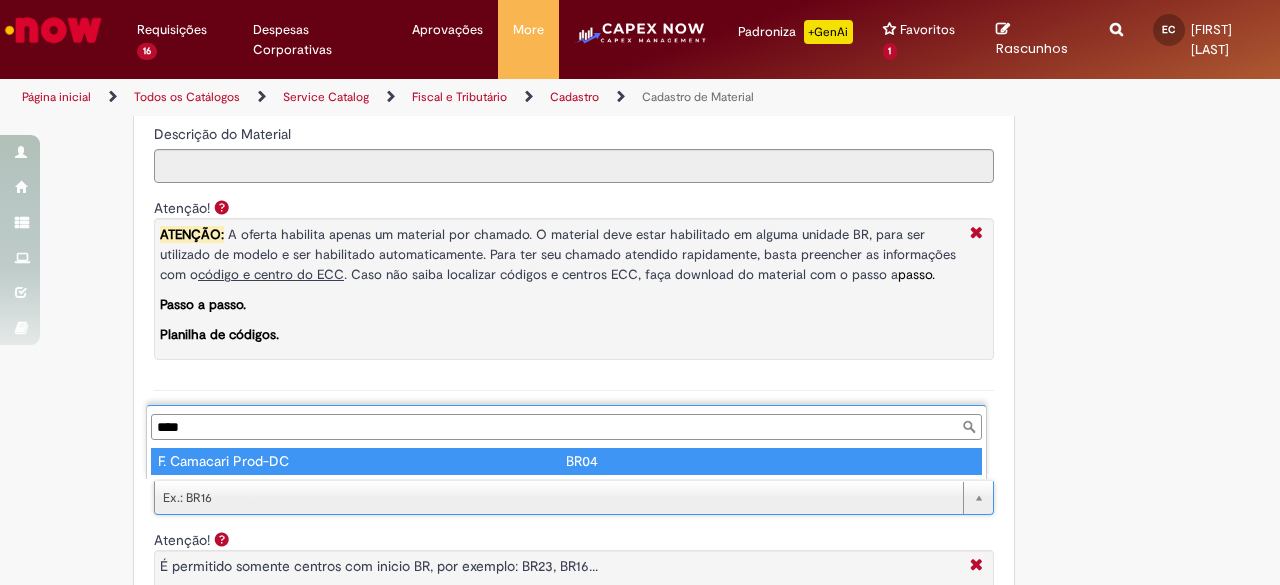 type on "****" 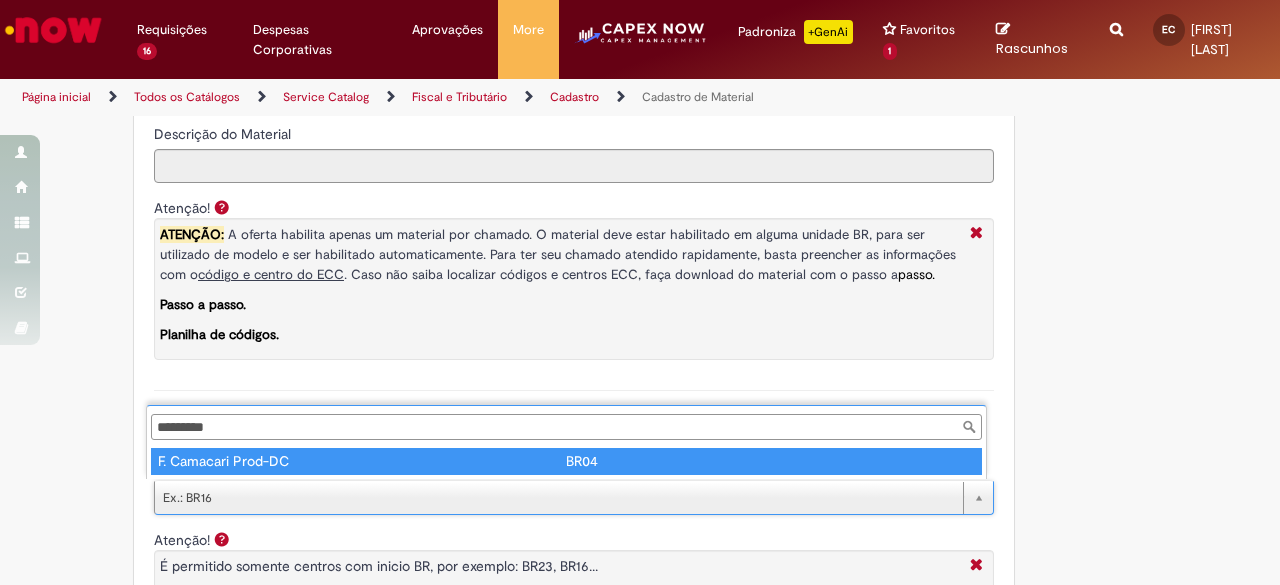 type on "****" 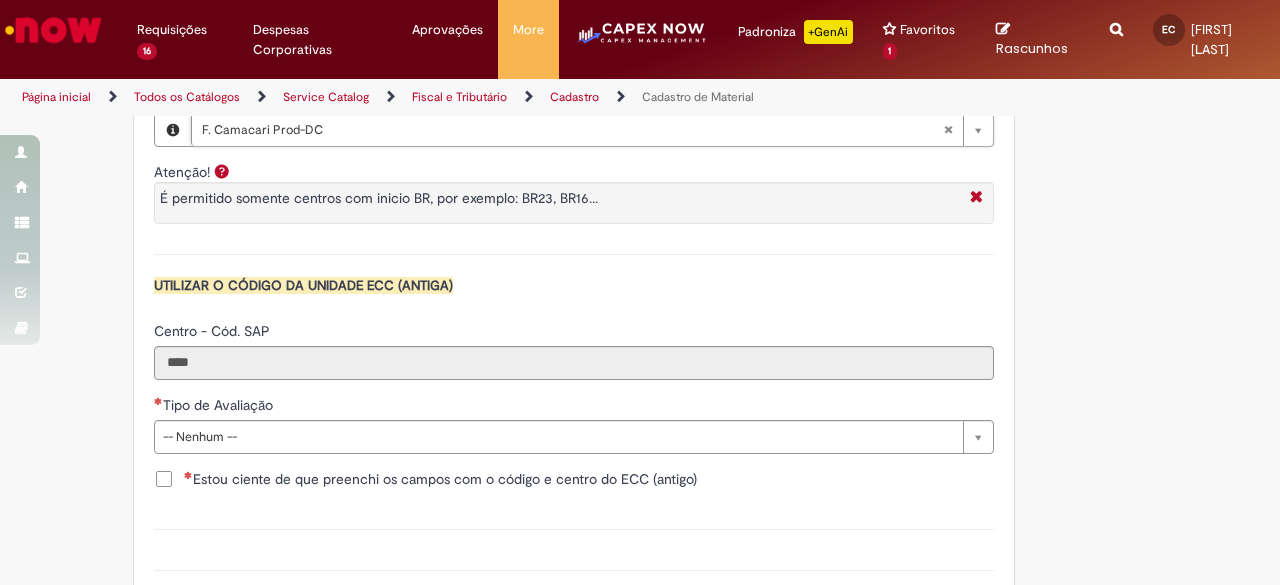 scroll, scrollTop: 2000, scrollLeft: 0, axis: vertical 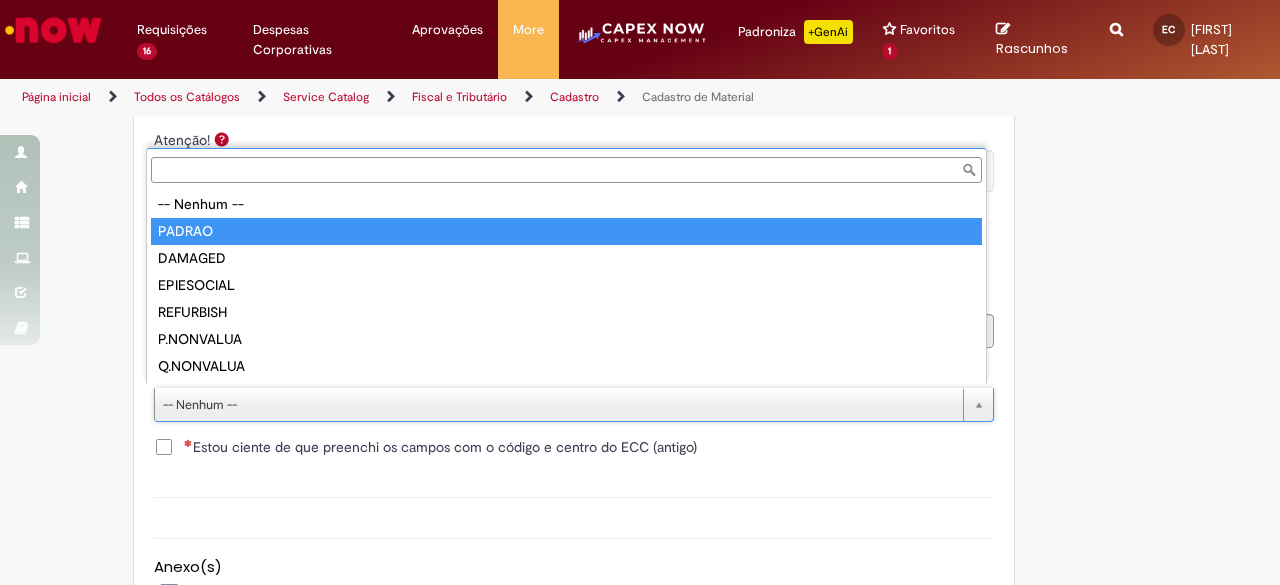 drag, startPoint x: 242, startPoint y: 229, endPoint x: 237, endPoint y: 252, distance: 23.537205 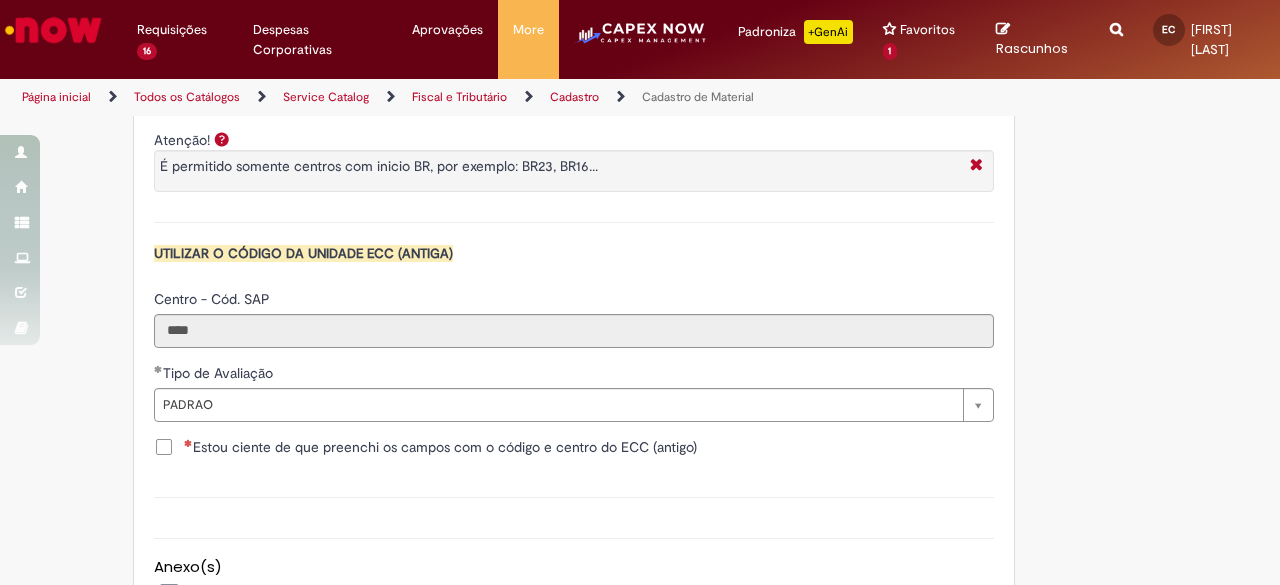 click on "Estou ciente de que preenchi os campos com o código e centro do ECC  (antigo)" at bounding box center (440, 447) 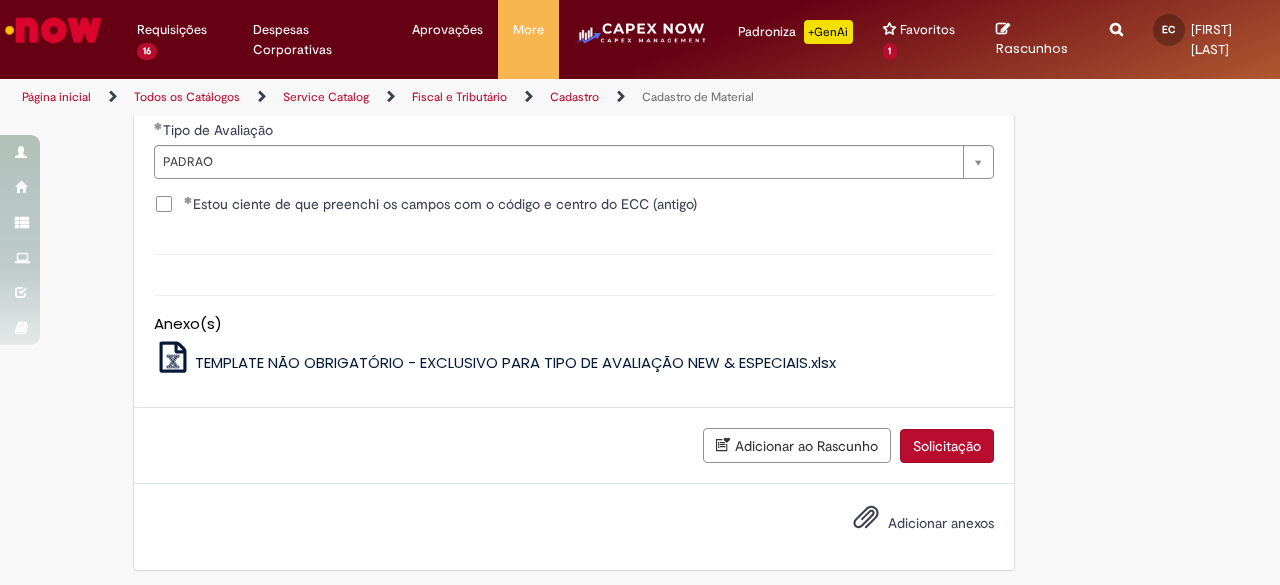 click on "Solicitação" at bounding box center (947, 446) 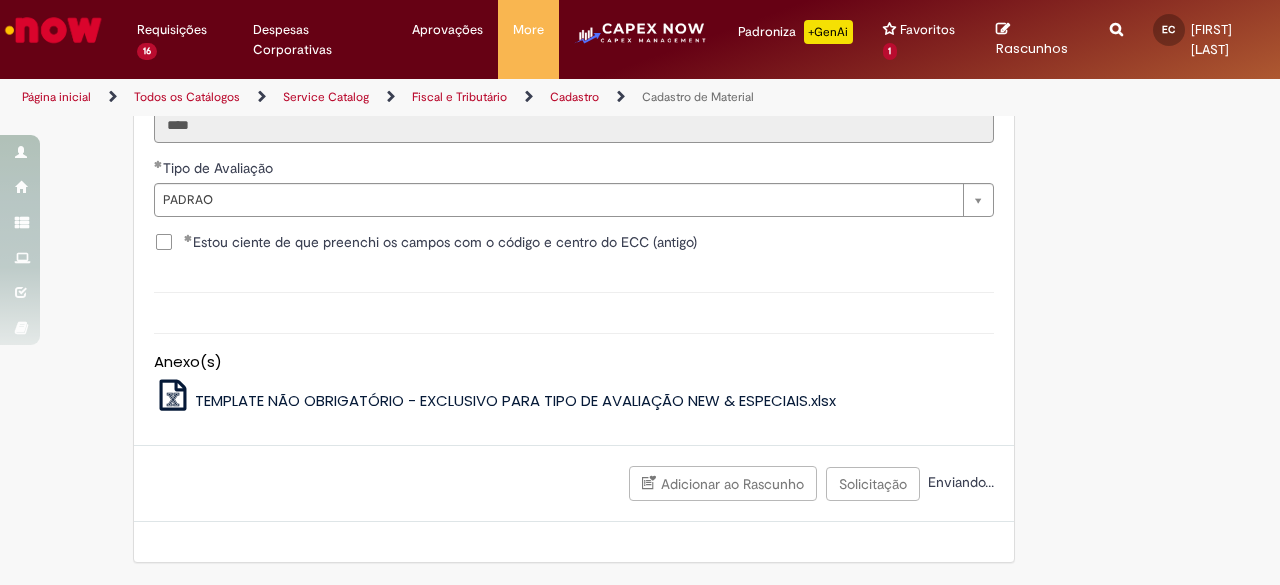 scroll, scrollTop: 2197, scrollLeft: 0, axis: vertical 